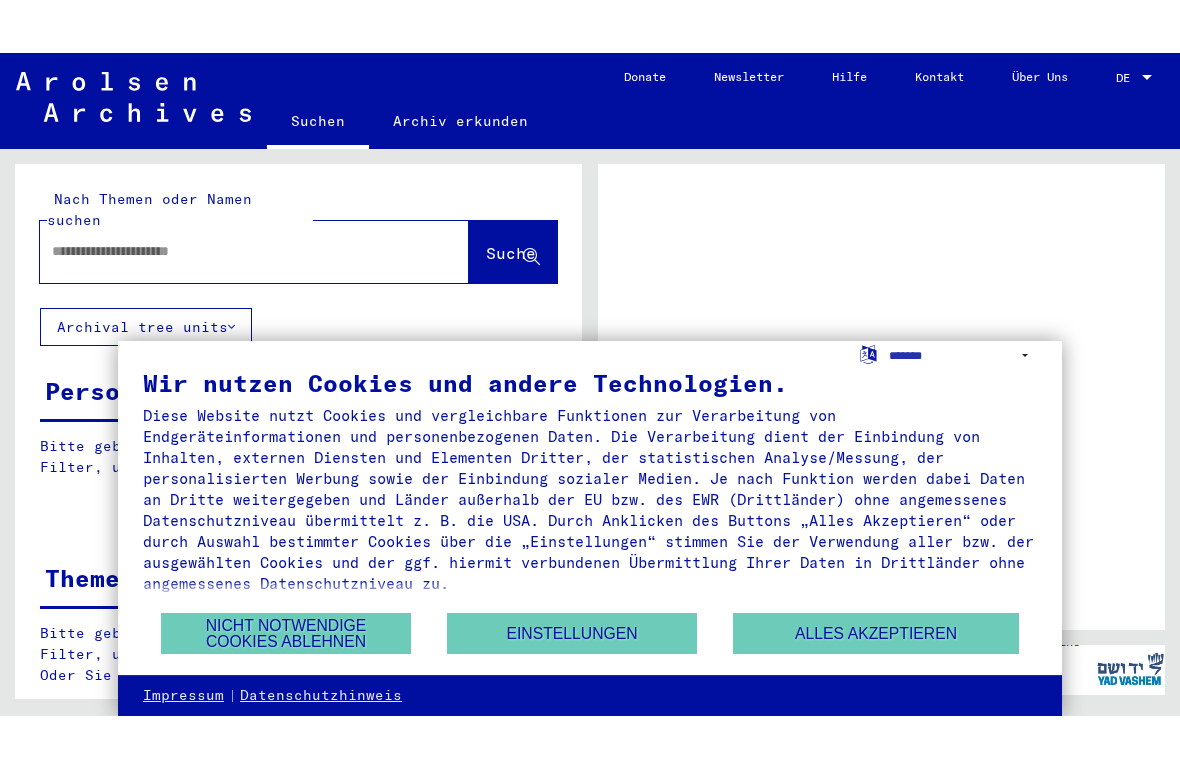 scroll, scrollTop: 0, scrollLeft: 0, axis: both 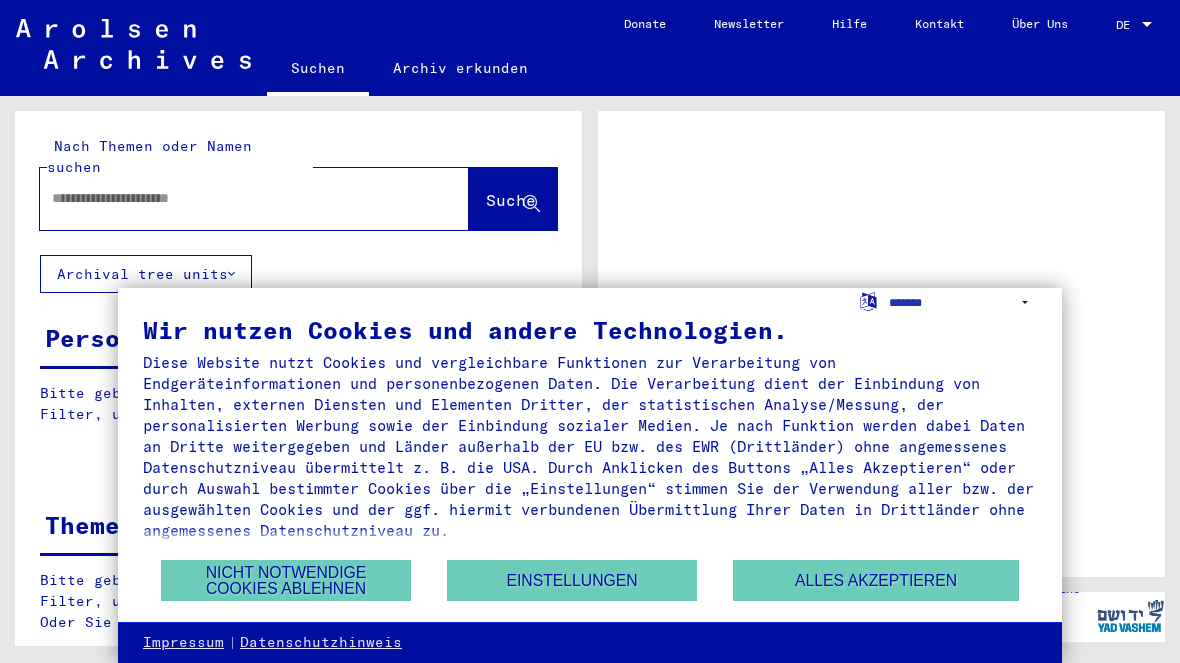 click on "Alles akzeptieren" at bounding box center [876, 580] 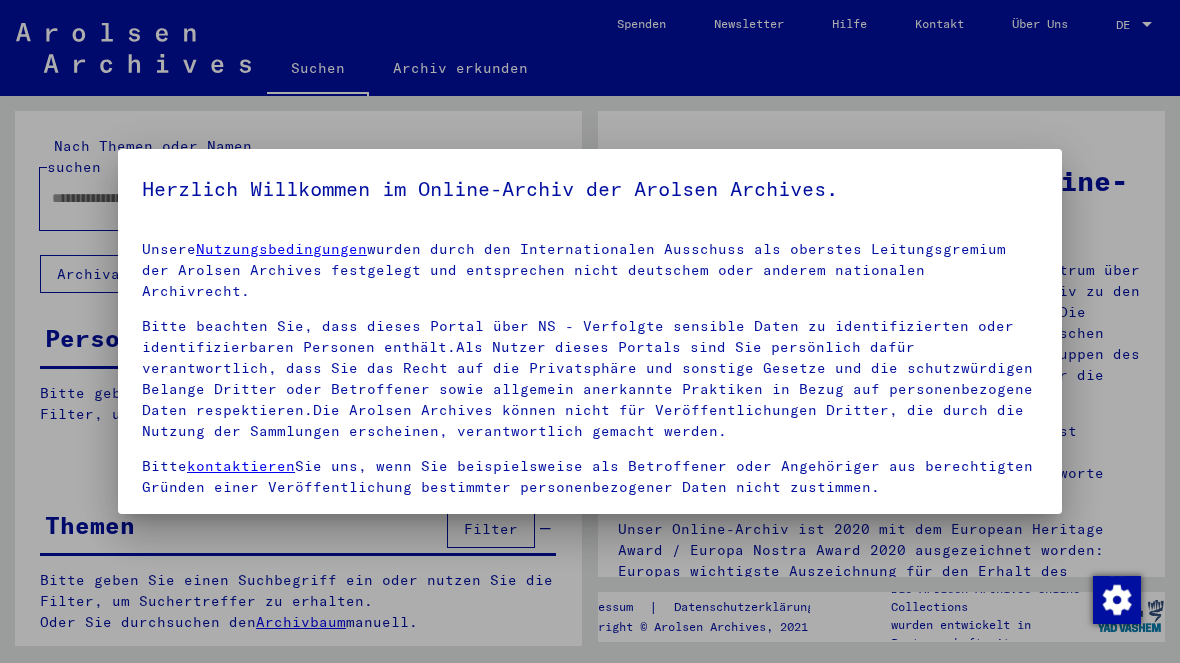 click at bounding box center (590, 331) 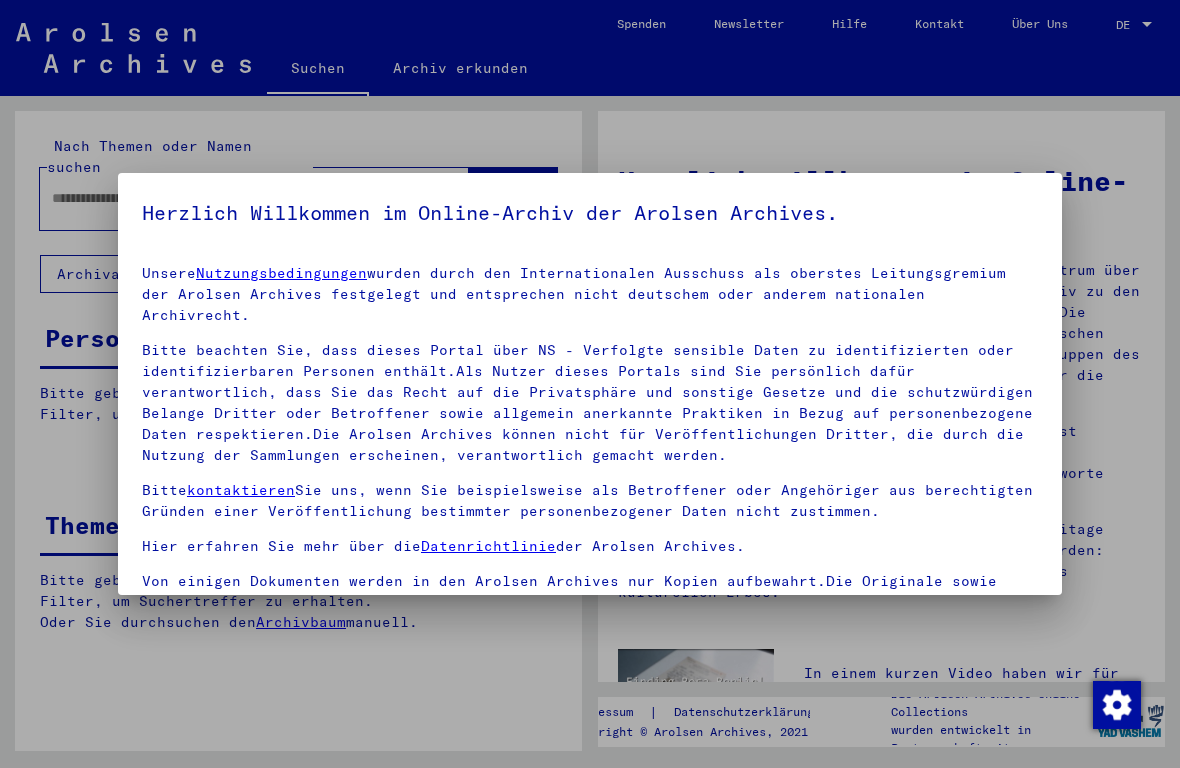 click at bounding box center (590, 384) 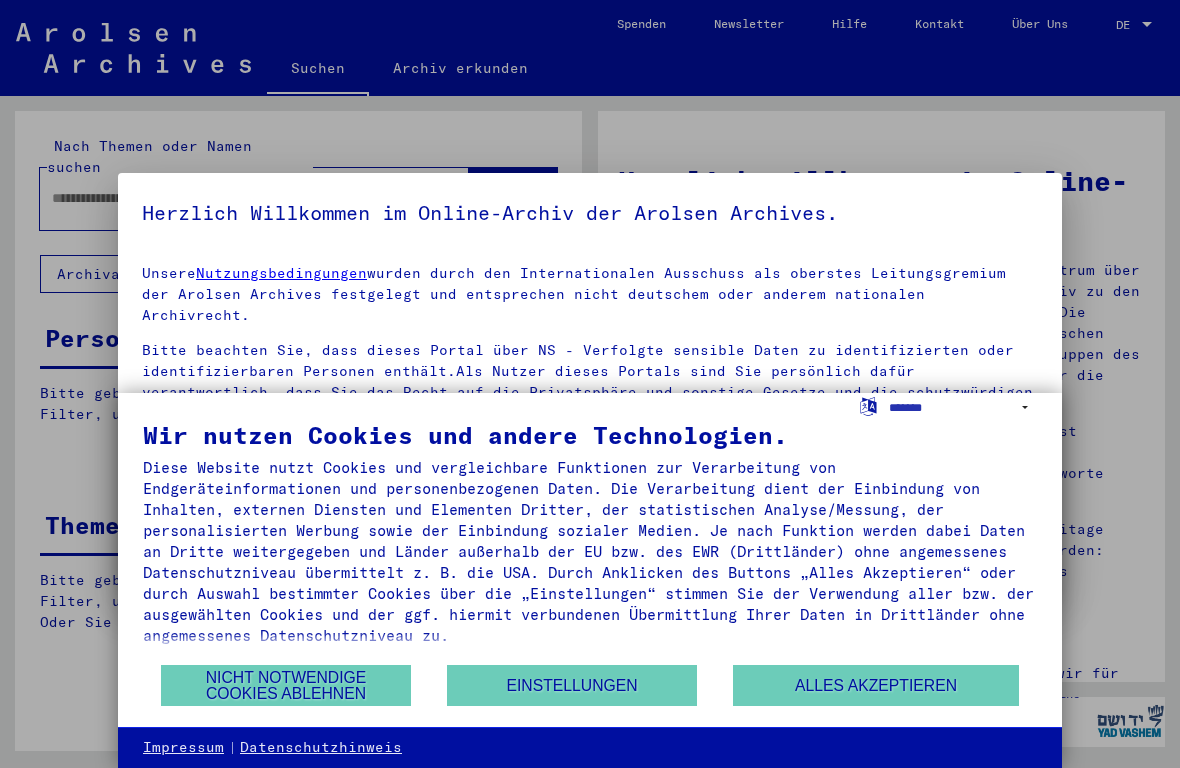click on "Alles akzeptieren" at bounding box center (876, 685) 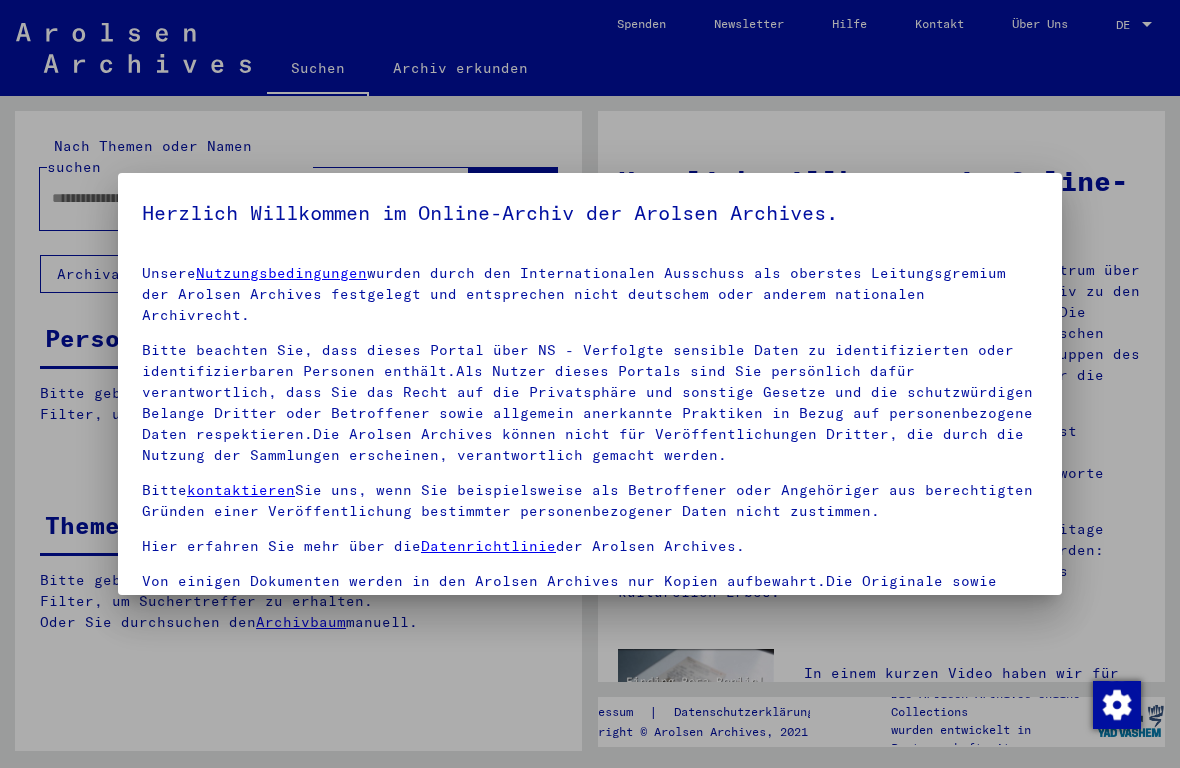 click at bounding box center (590, 384) 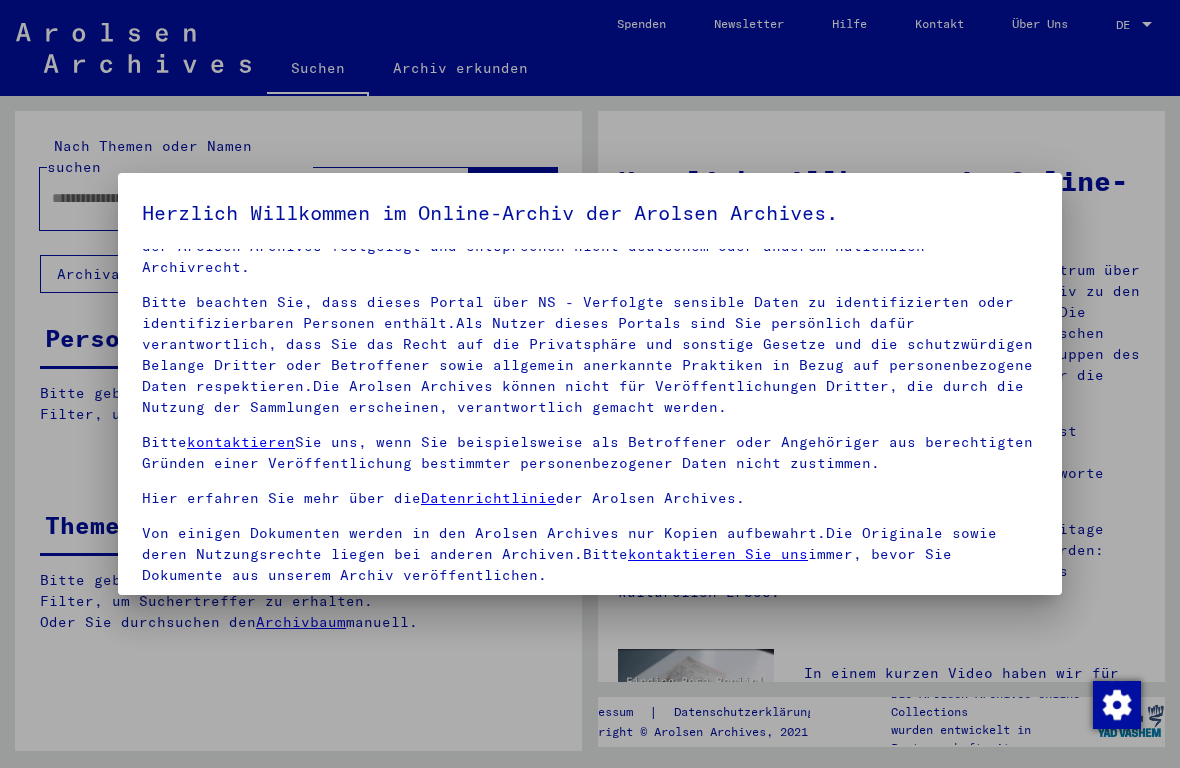 scroll, scrollTop: 47, scrollLeft: 0, axis: vertical 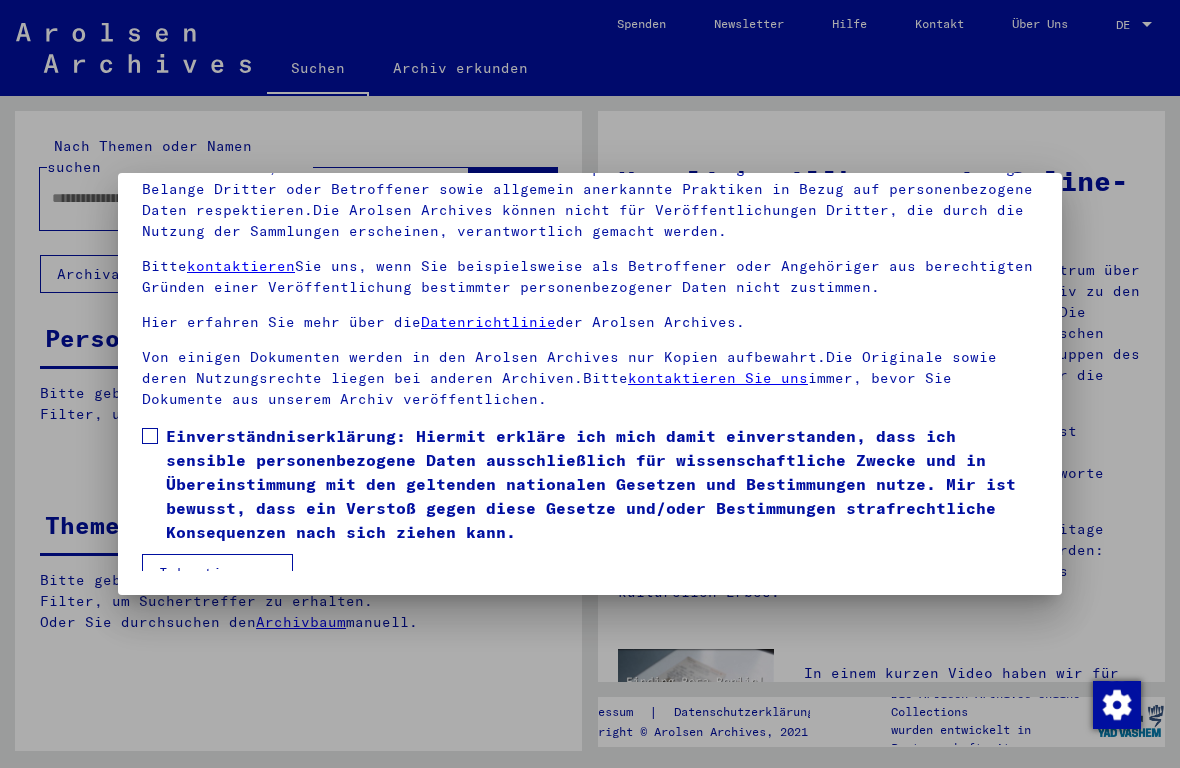 click at bounding box center [150, 436] 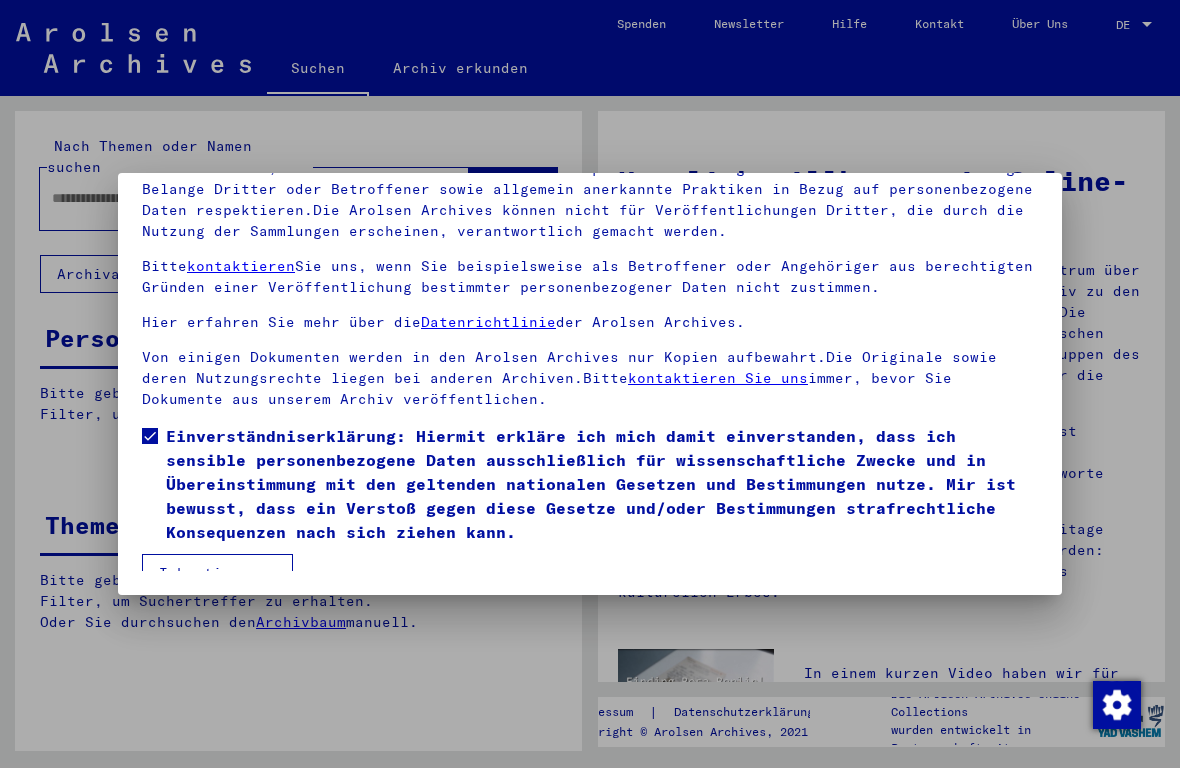 click on "Ich stimme zu" at bounding box center (217, 573) 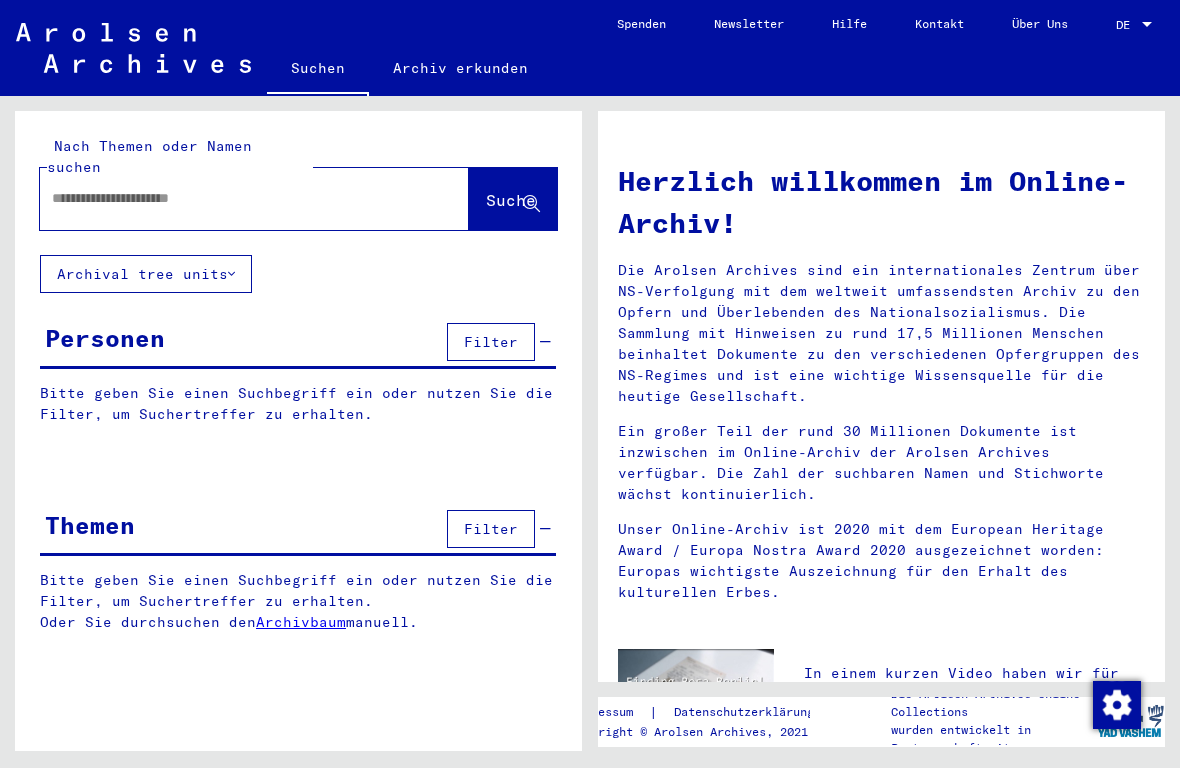 click at bounding box center (230, 198) 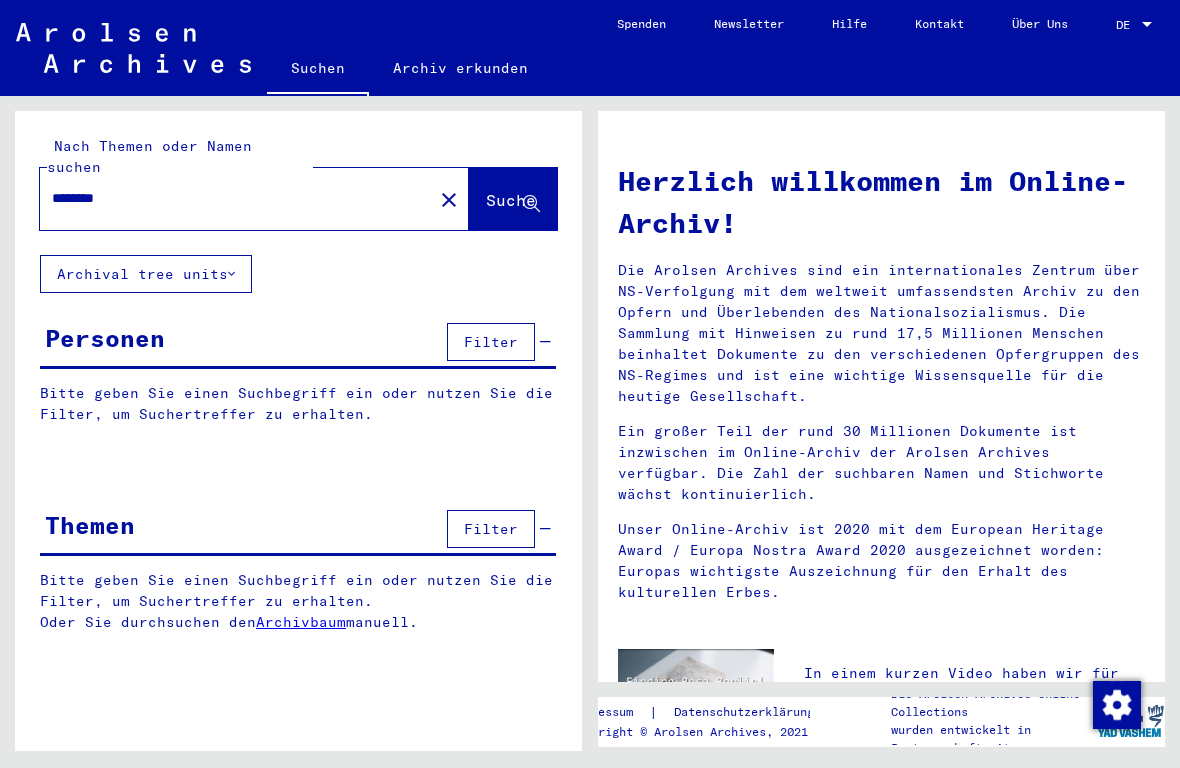 type on "********" 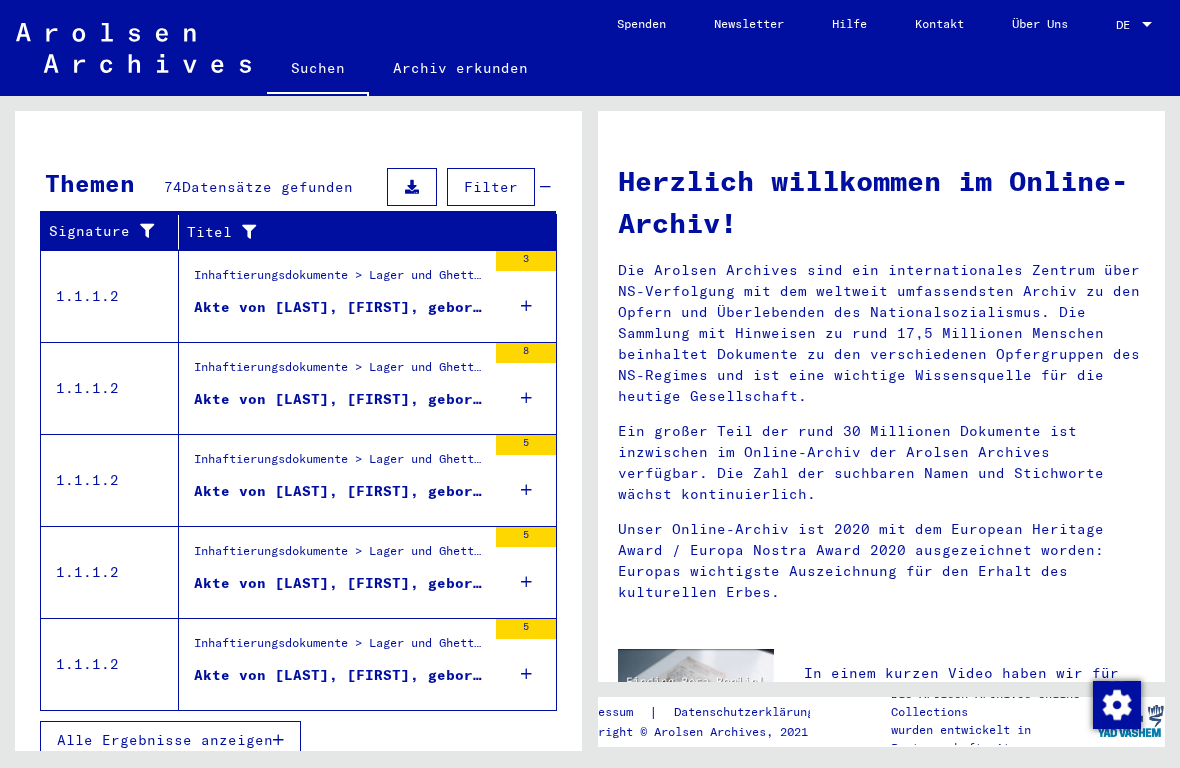 scroll, scrollTop: 631, scrollLeft: 0, axis: vertical 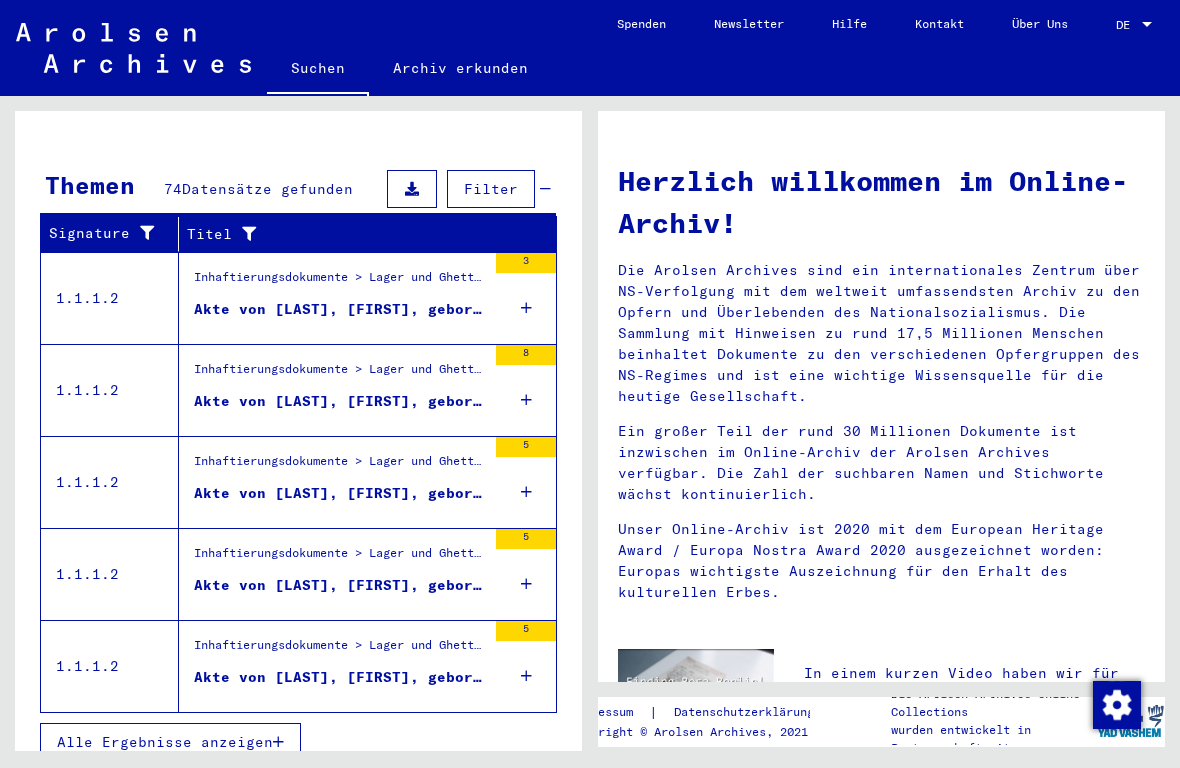 click on "Alle Ergebnisse anzeigen" at bounding box center (170, 742) 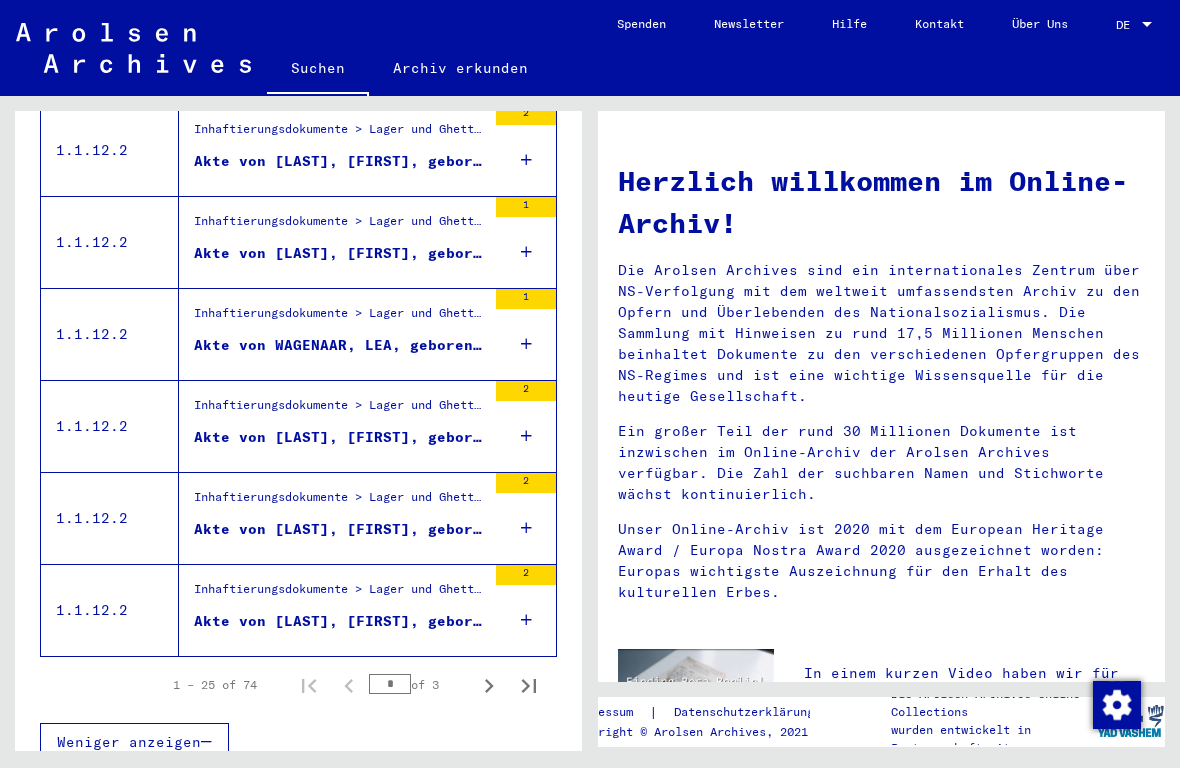 scroll, scrollTop: 2166, scrollLeft: 0, axis: vertical 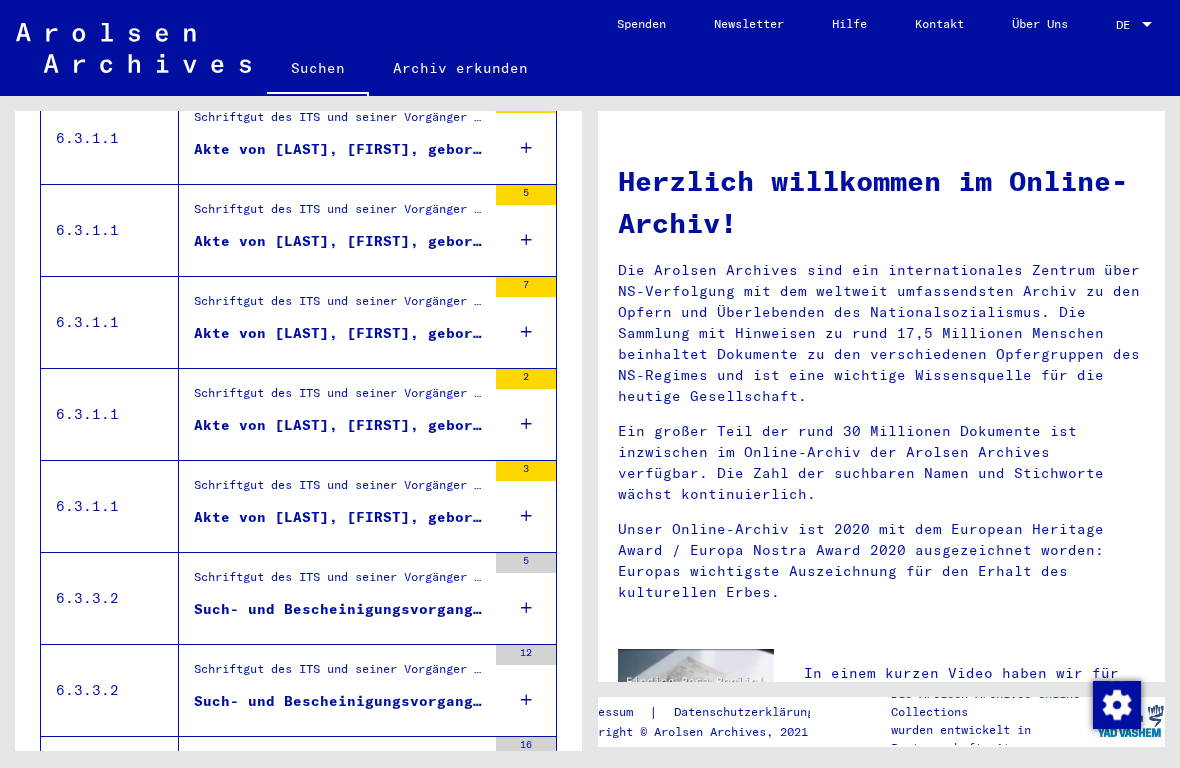 click on "Akte von [LAST], [FIRST], geboren am [DATE]" at bounding box center (340, 425) 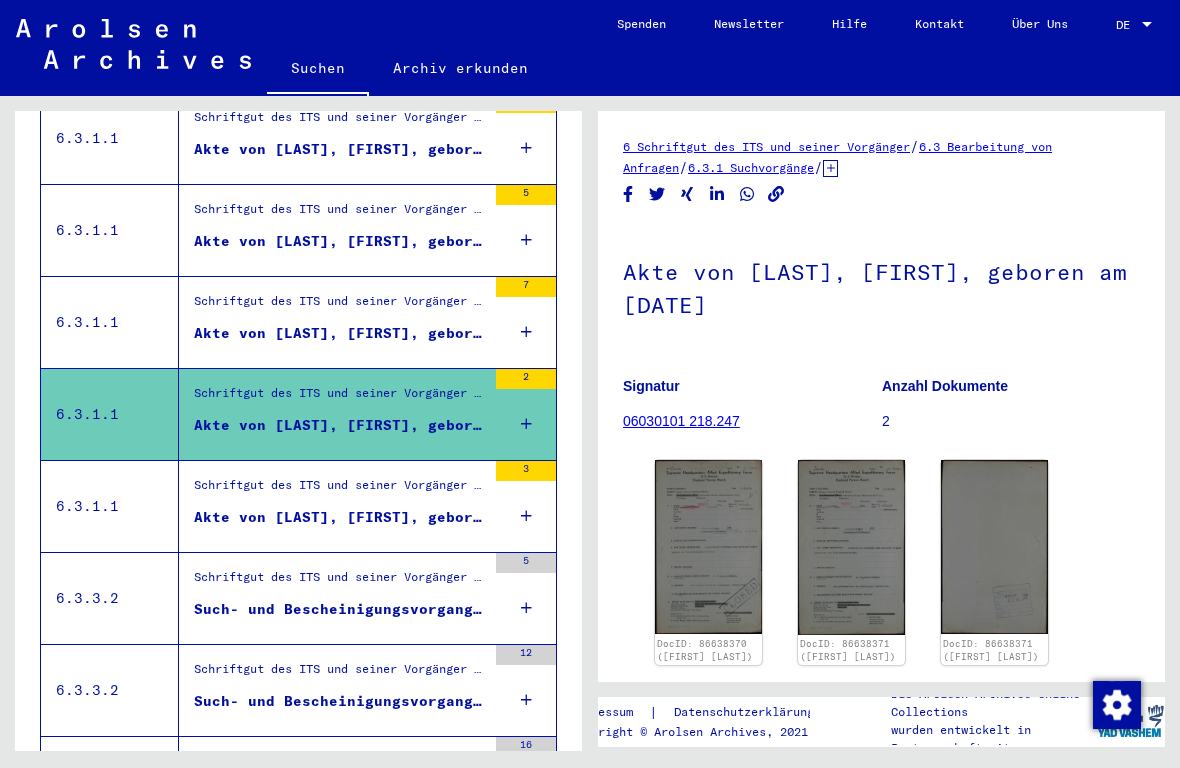 scroll, scrollTop: 0, scrollLeft: 0, axis: both 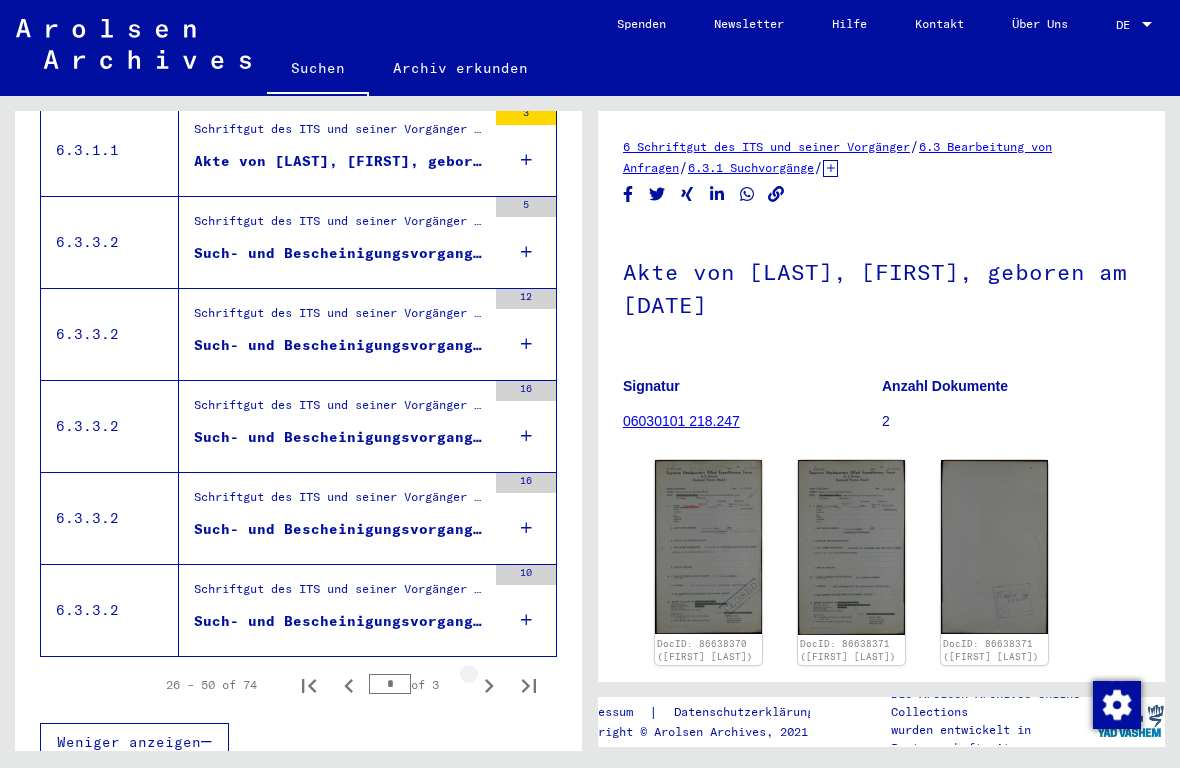 click 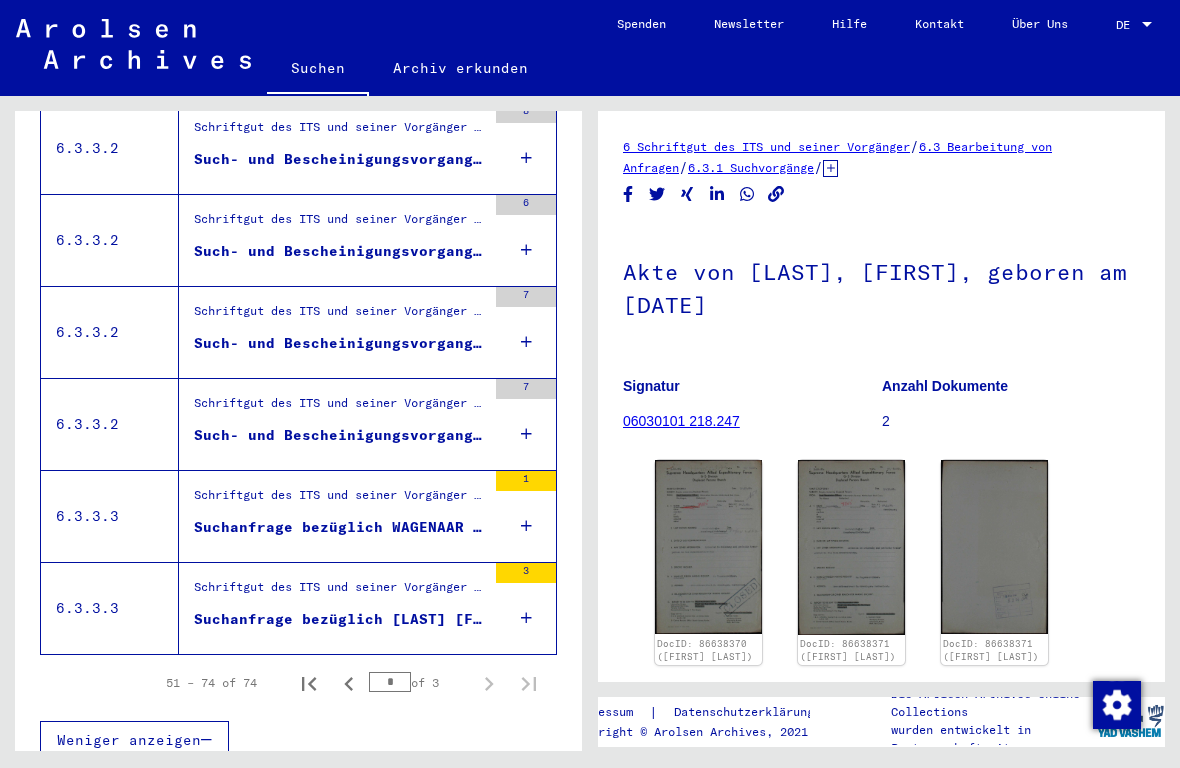 scroll, scrollTop: 2074, scrollLeft: 0, axis: vertical 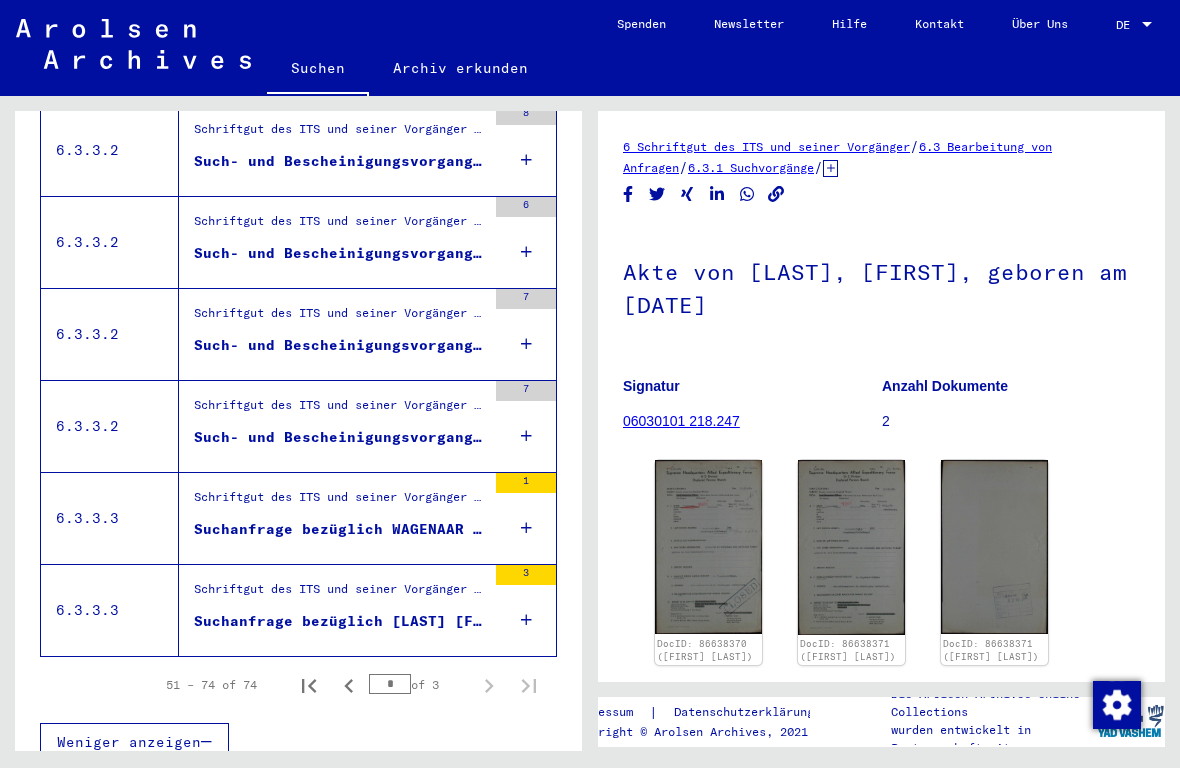 click on "Suchanfrage bezüglich [LAST] [FIRST] [DATE]" at bounding box center (340, 621) 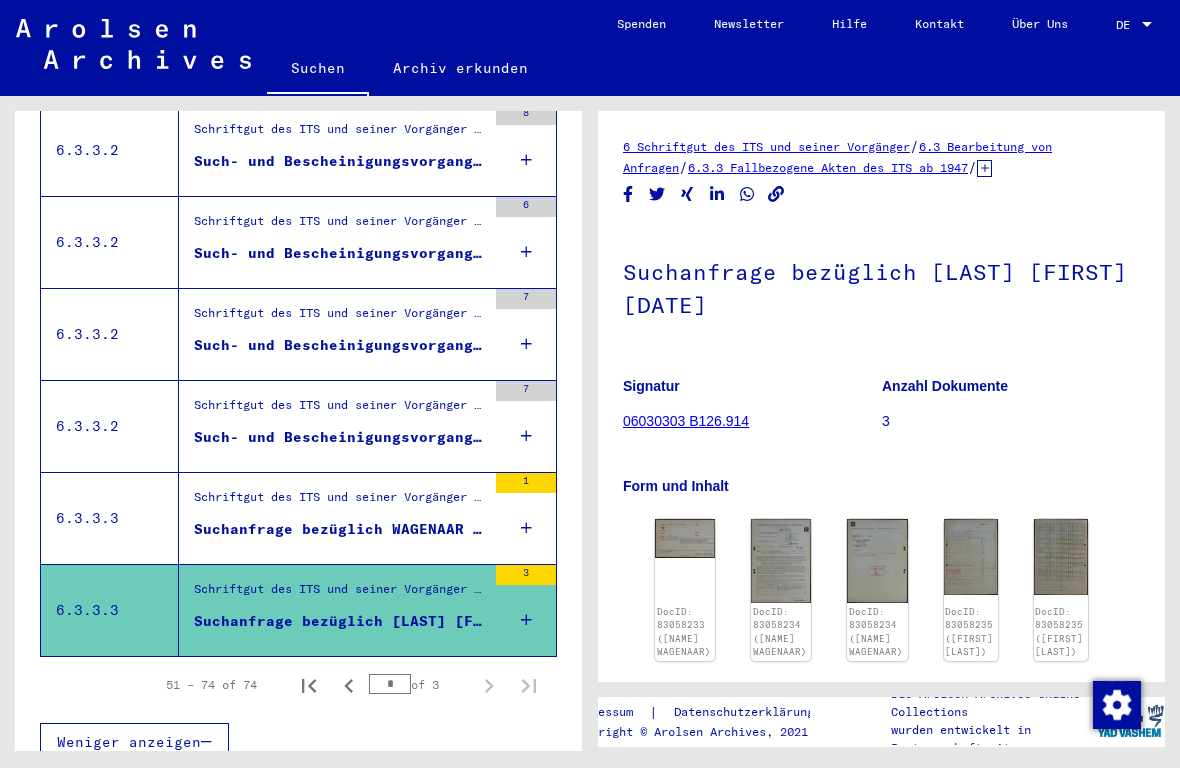 click on "Suchanfrage bezüglich WAGENAAR CECIEL" at bounding box center [340, 529] 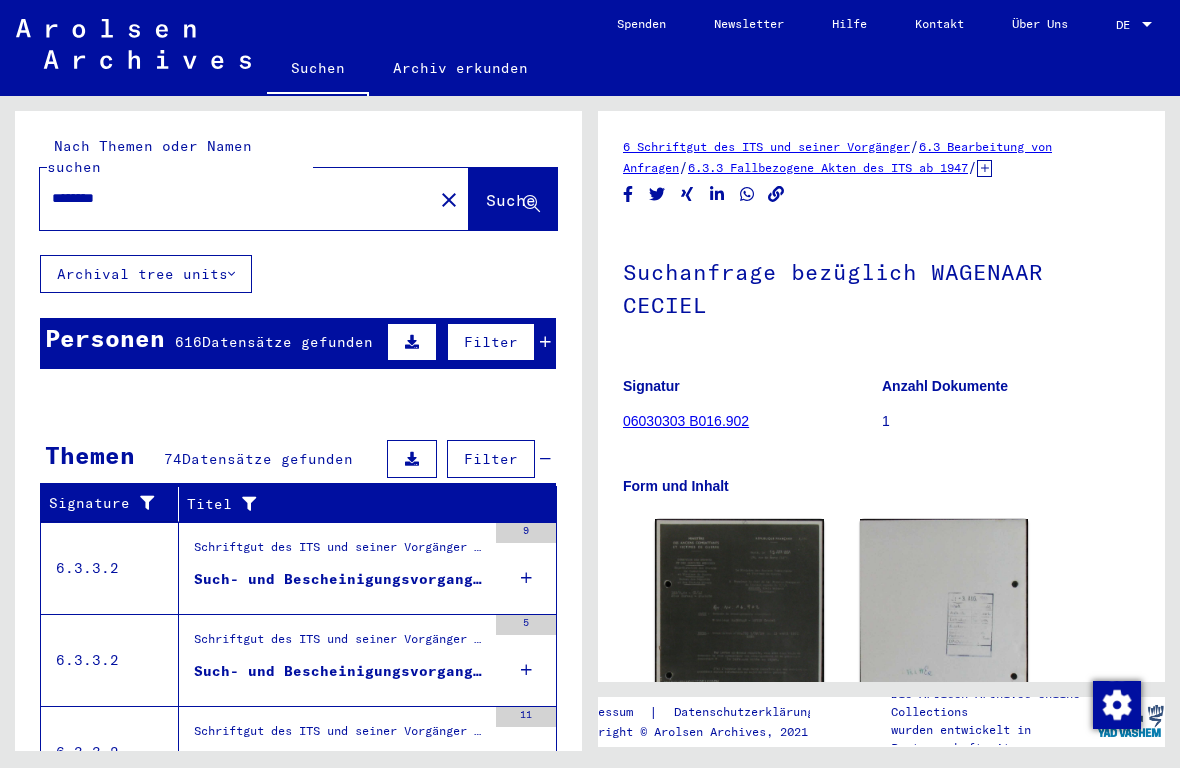 scroll, scrollTop: 0, scrollLeft: 0, axis: both 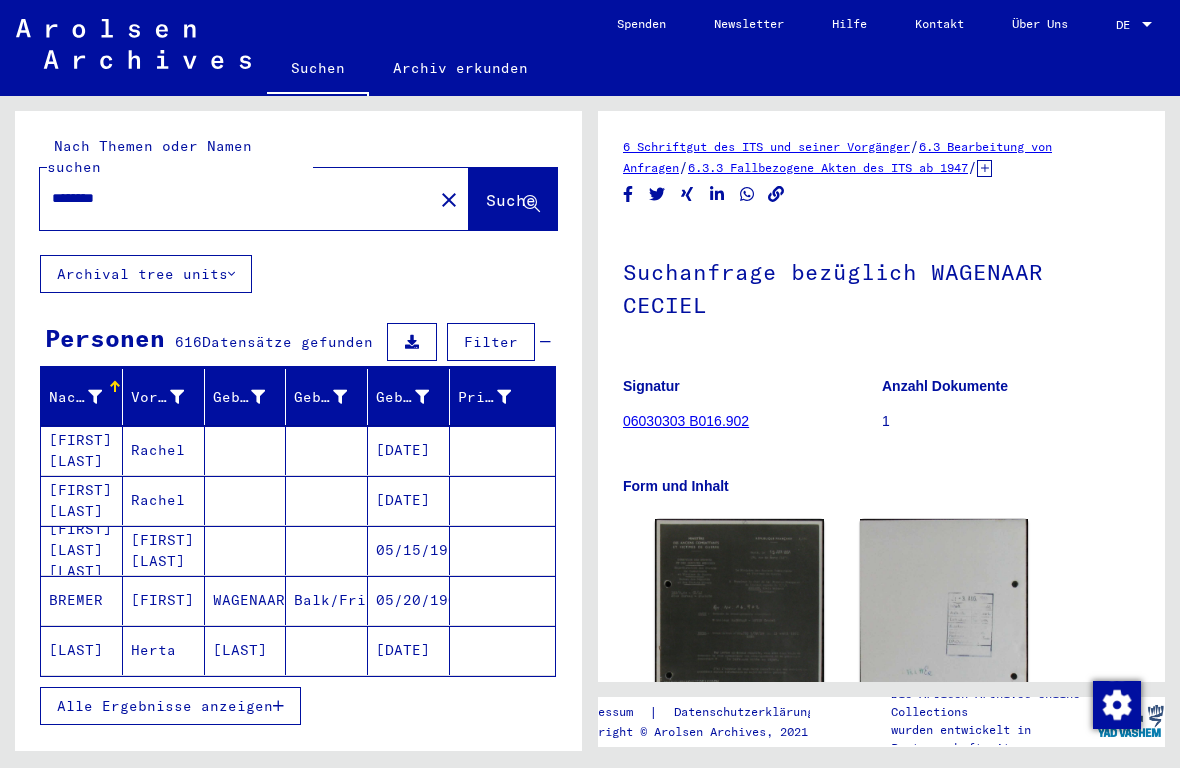 click at bounding box center (278, 706) 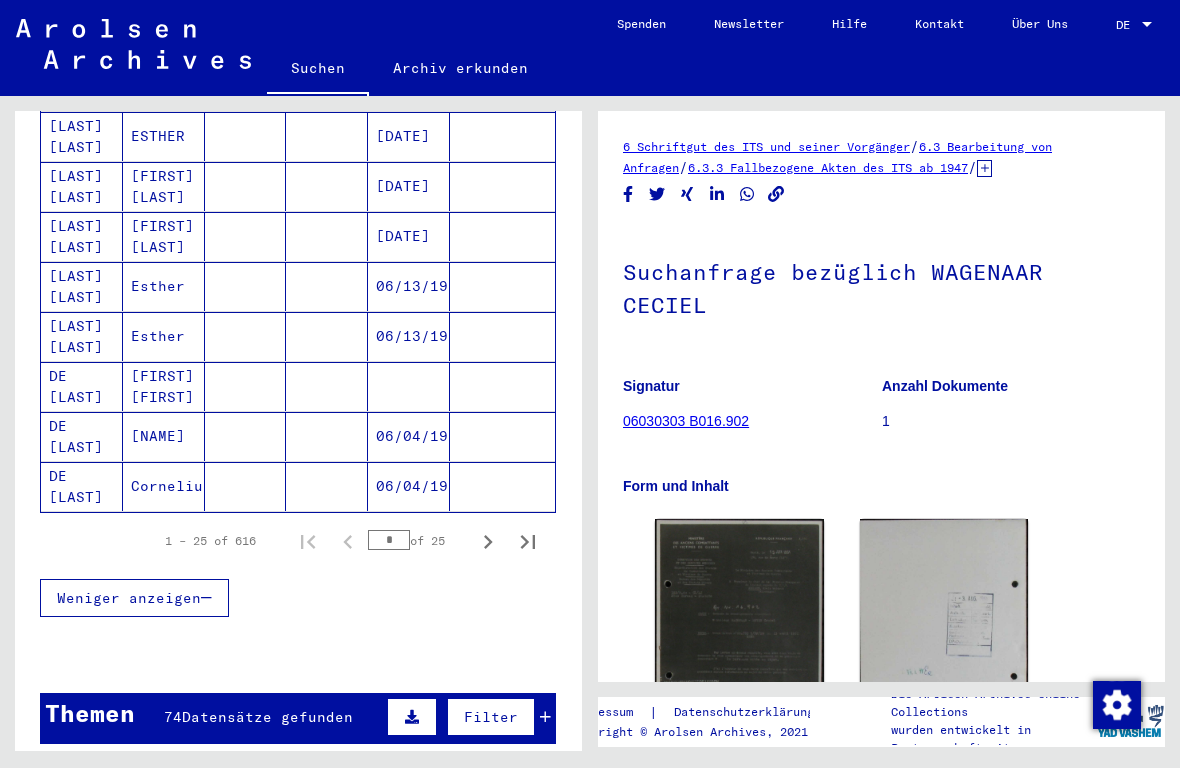 scroll, scrollTop: 1160, scrollLeft: 0, axis: vertical 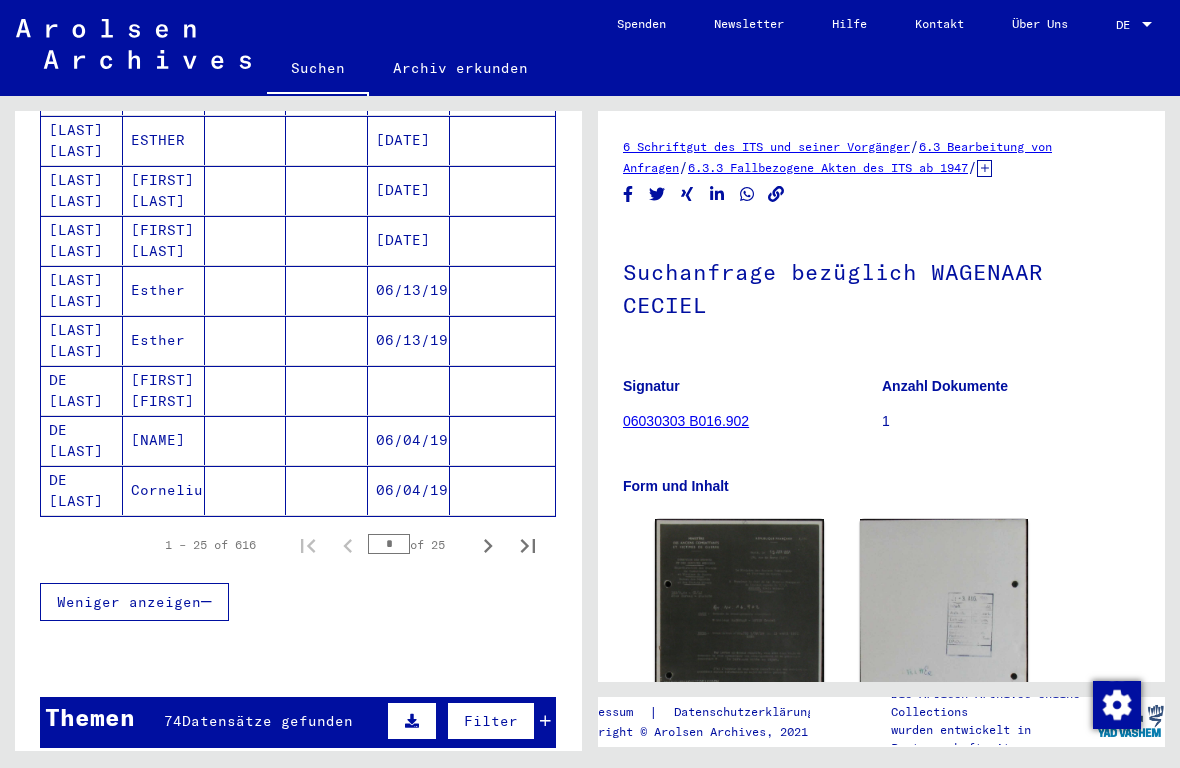 click 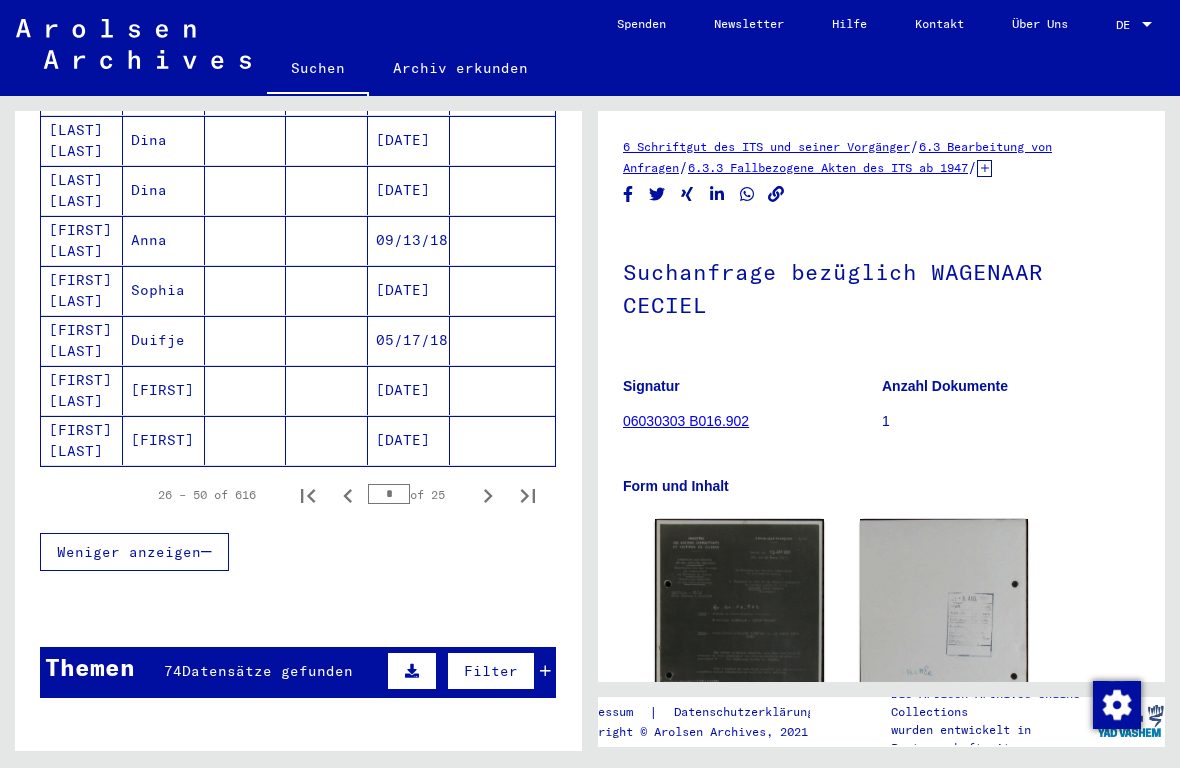 scroll, scrollTop: 1184, scrollLeft: 0, axis: vertical 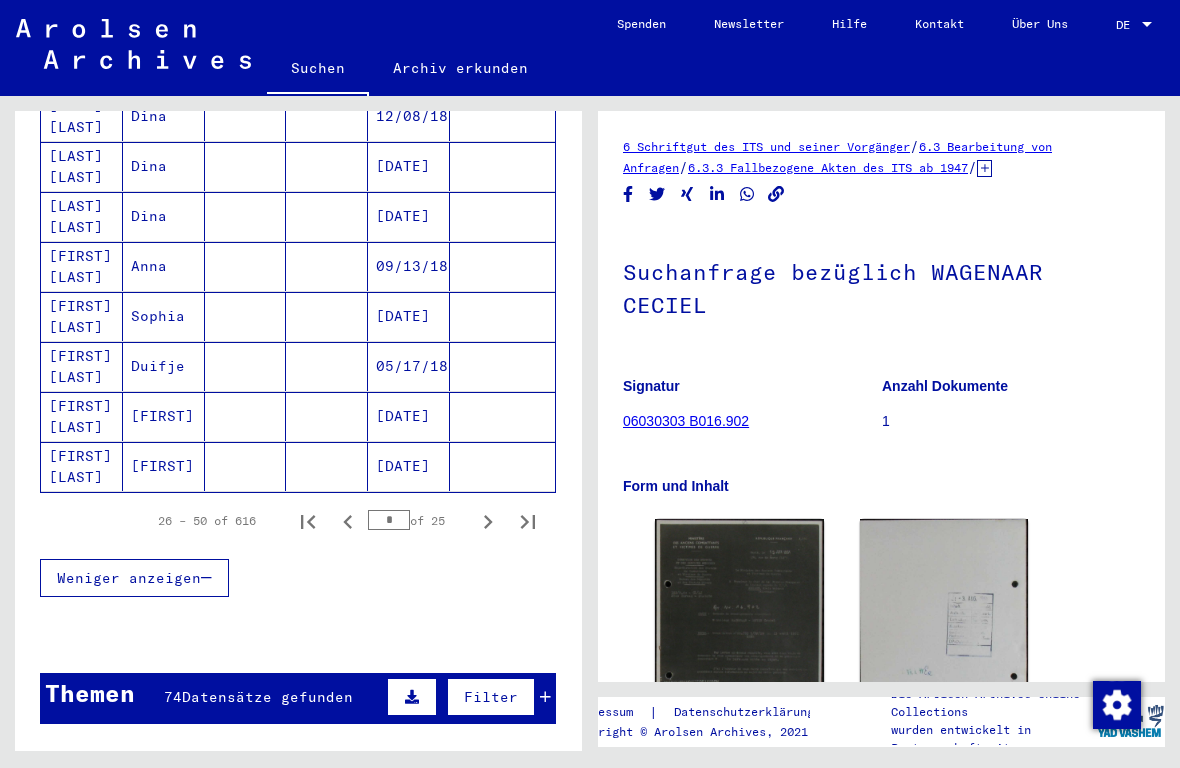 click 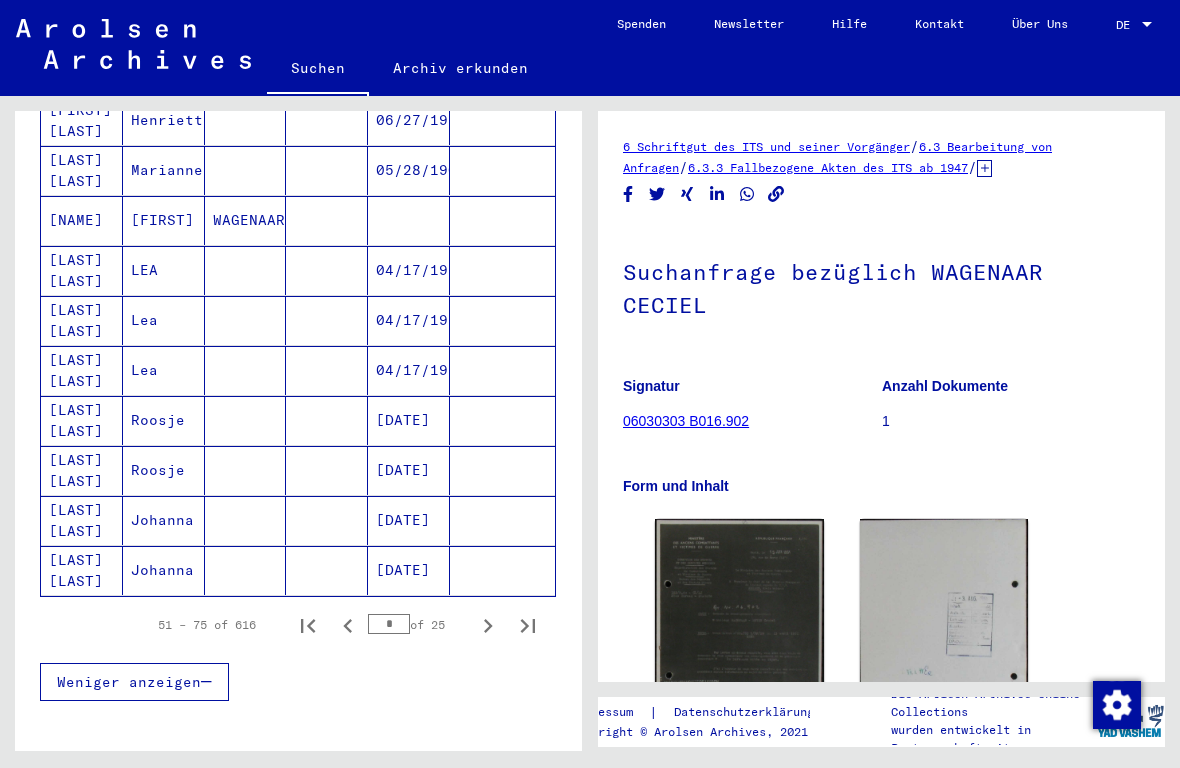 scroll, scrollTop: 1081, scrollLeft: 0, axis: vertical 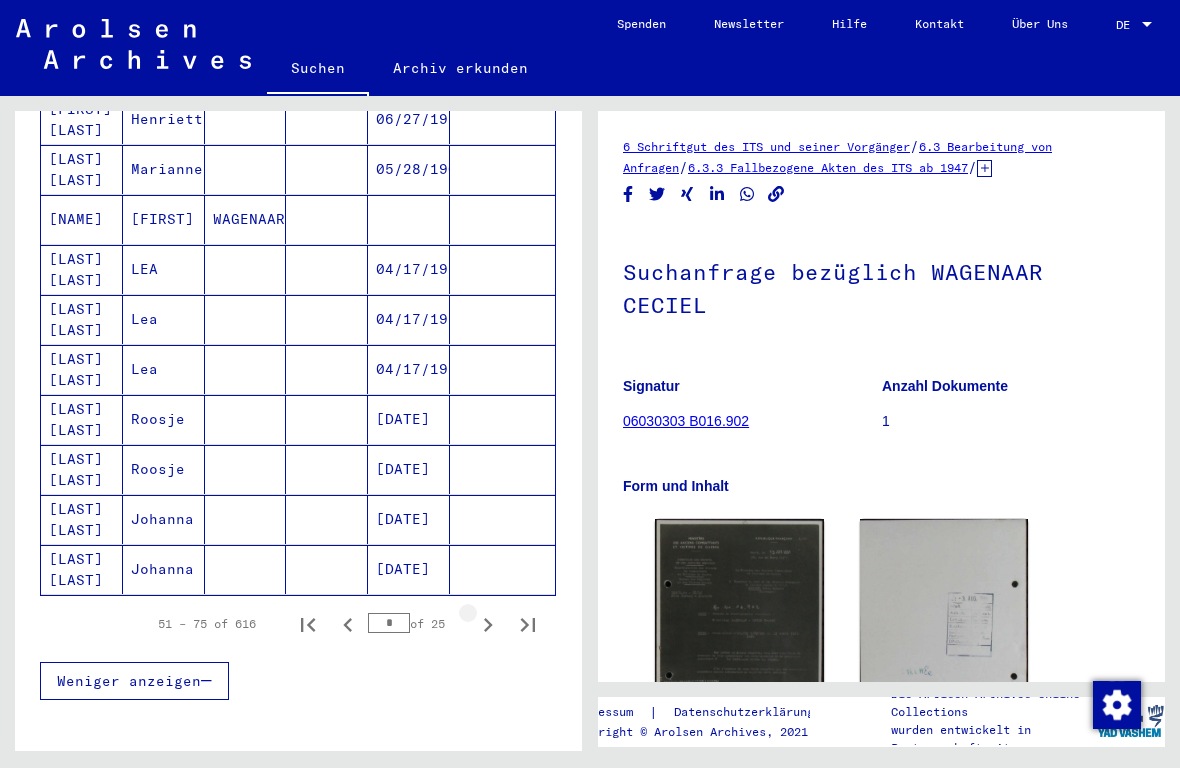 click 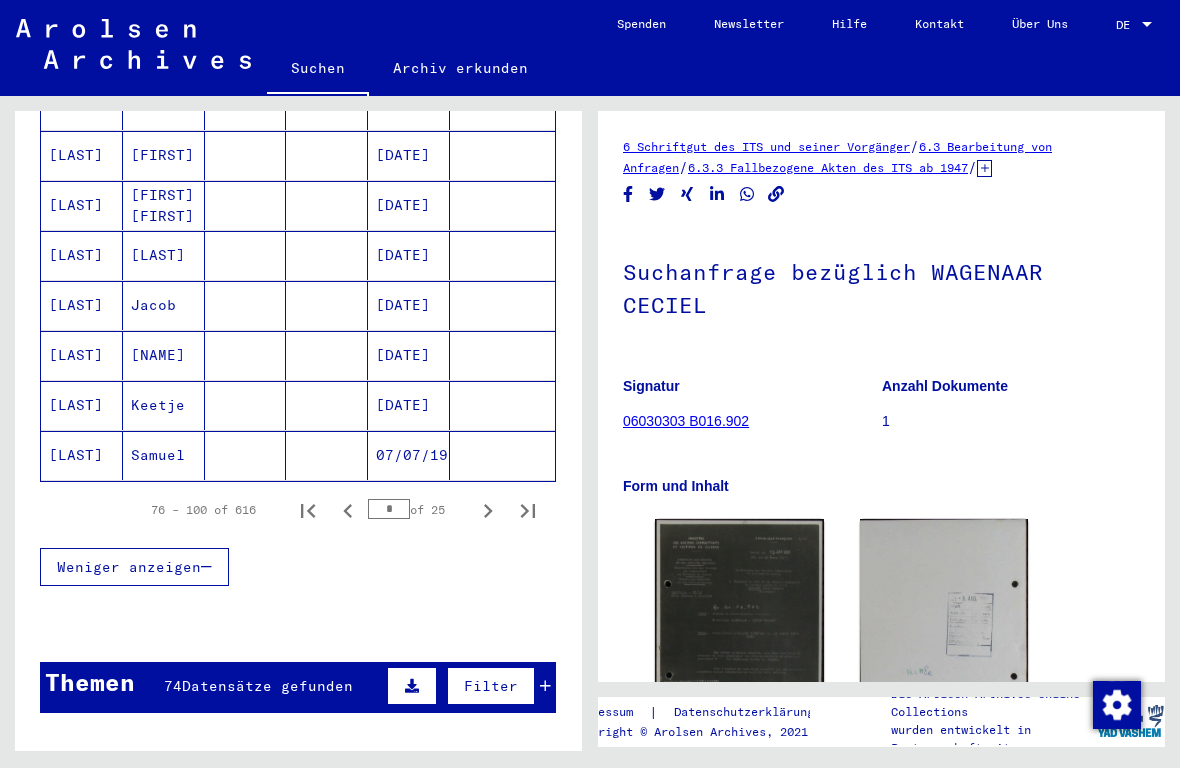 scroll, scrollTop: 1193, scrollLeft: 0, axis: vertical 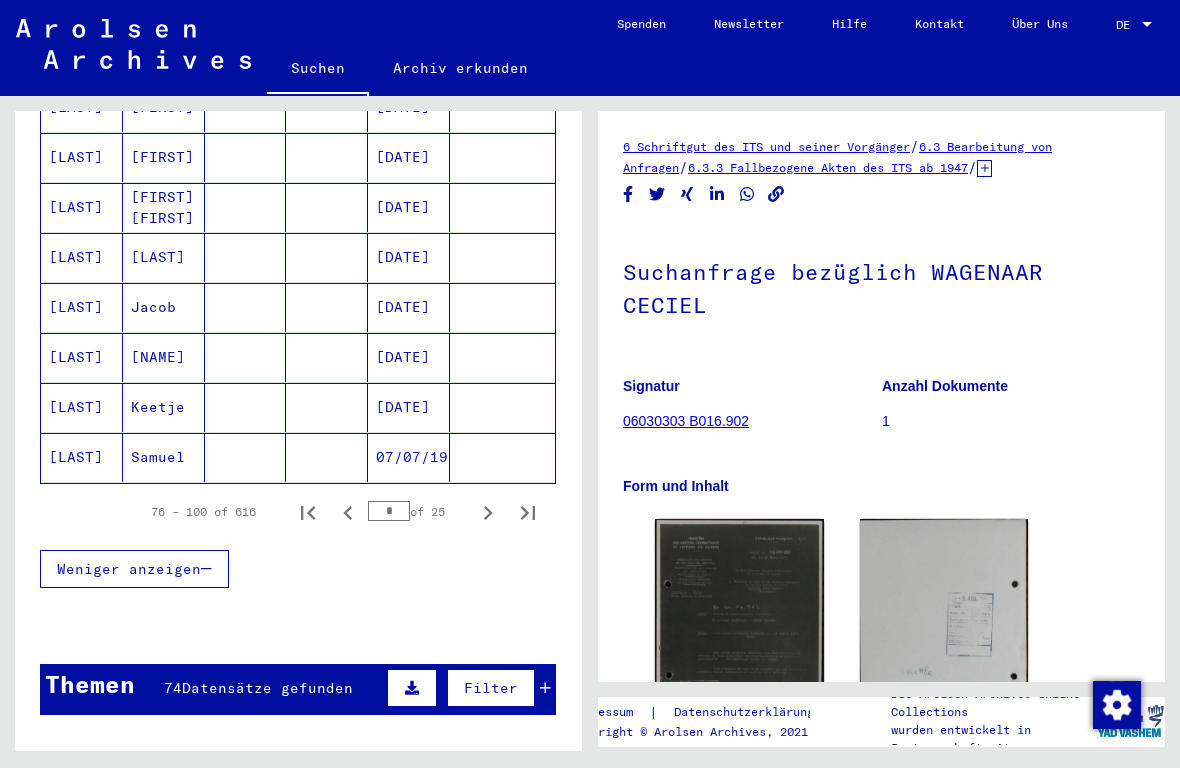 click 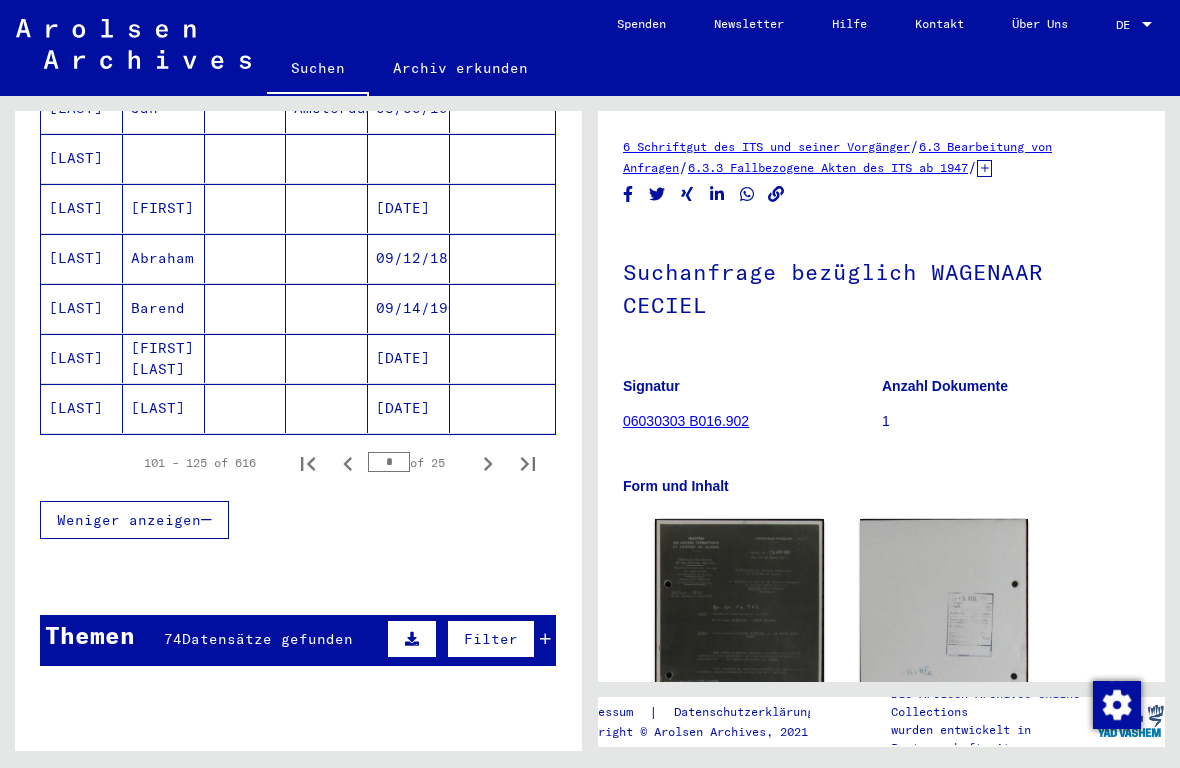 scroll, scrollTop: 1197, scrollLeft: 0, axis: vertical 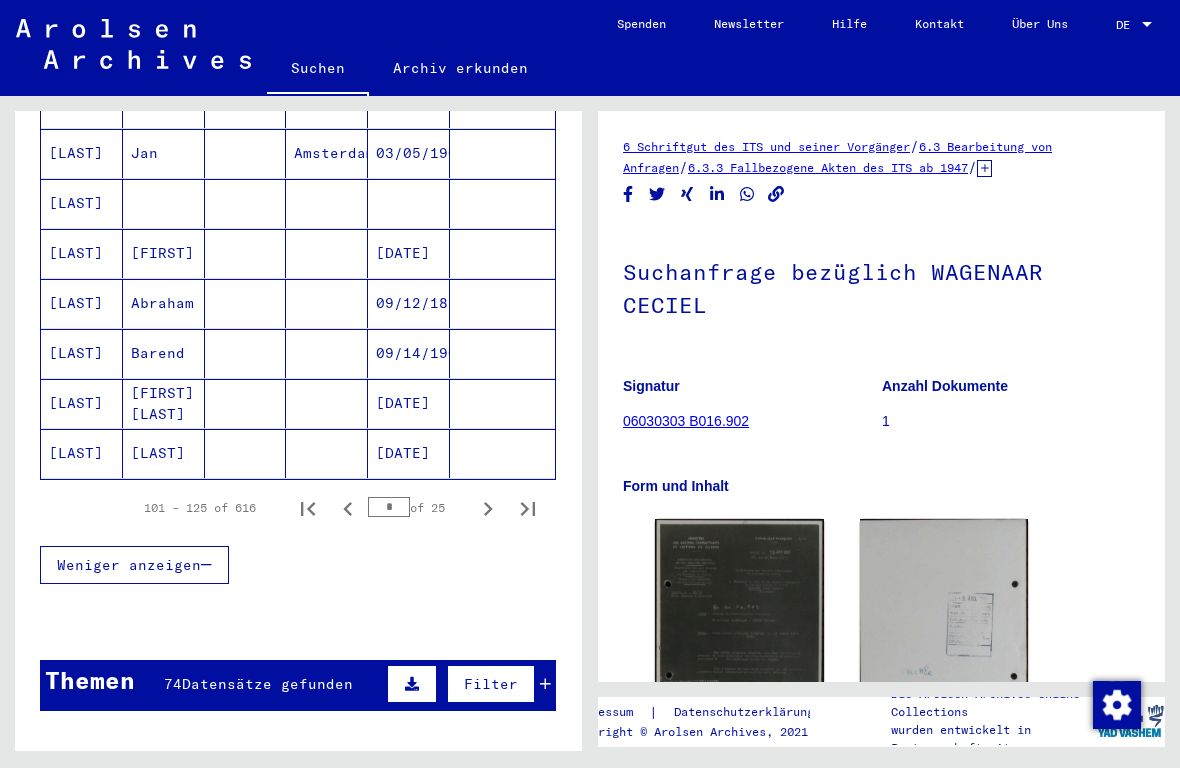 click 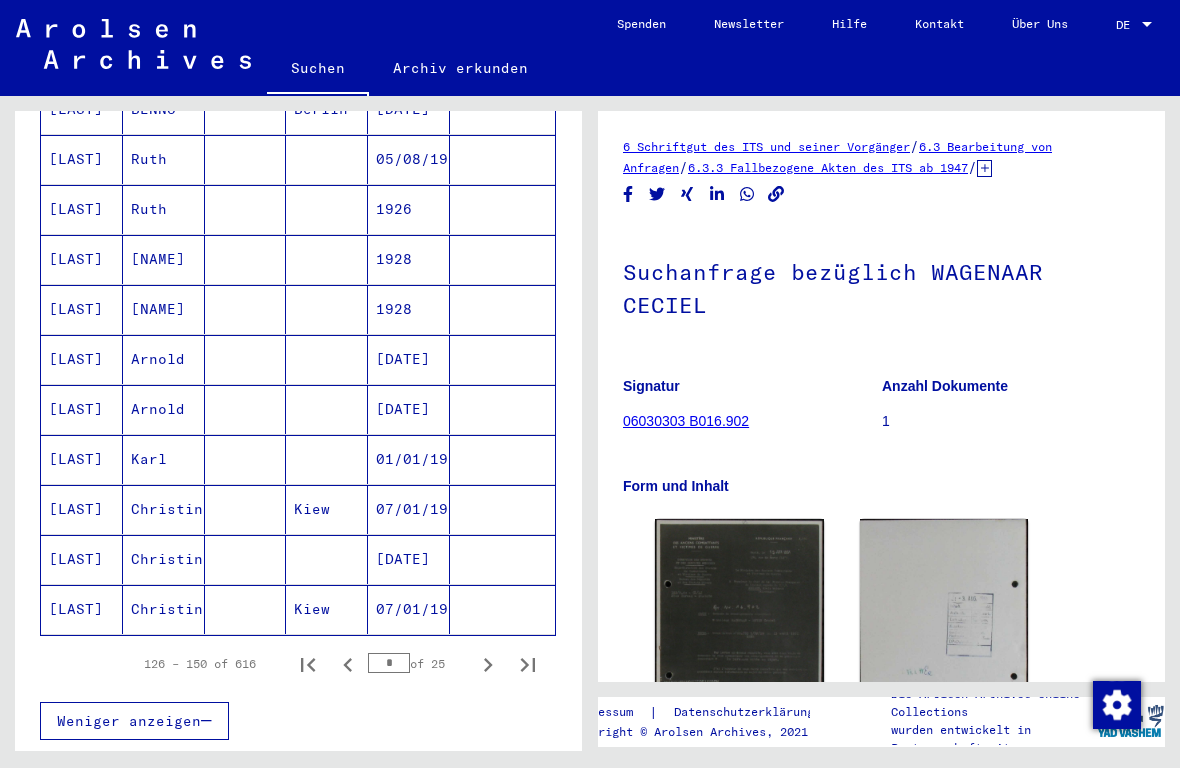 scroll, scrollTop: 1101, scrollLeft: 0, axis: vertical 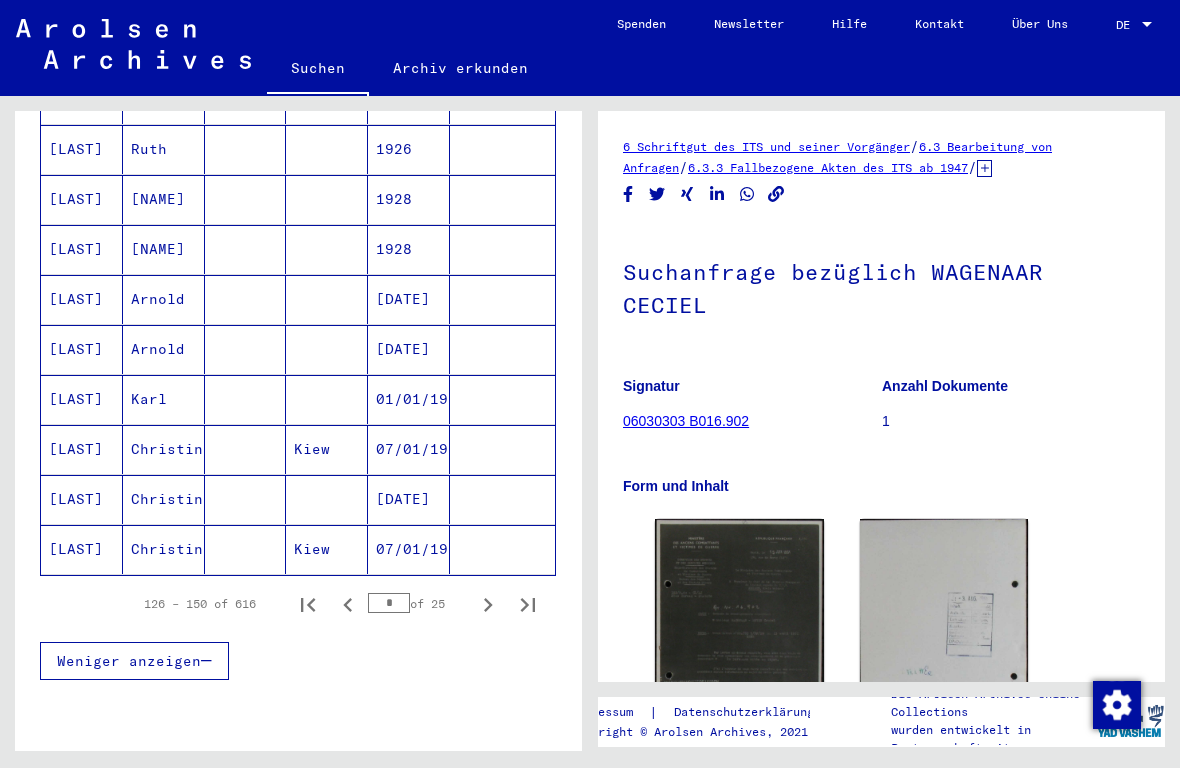 click 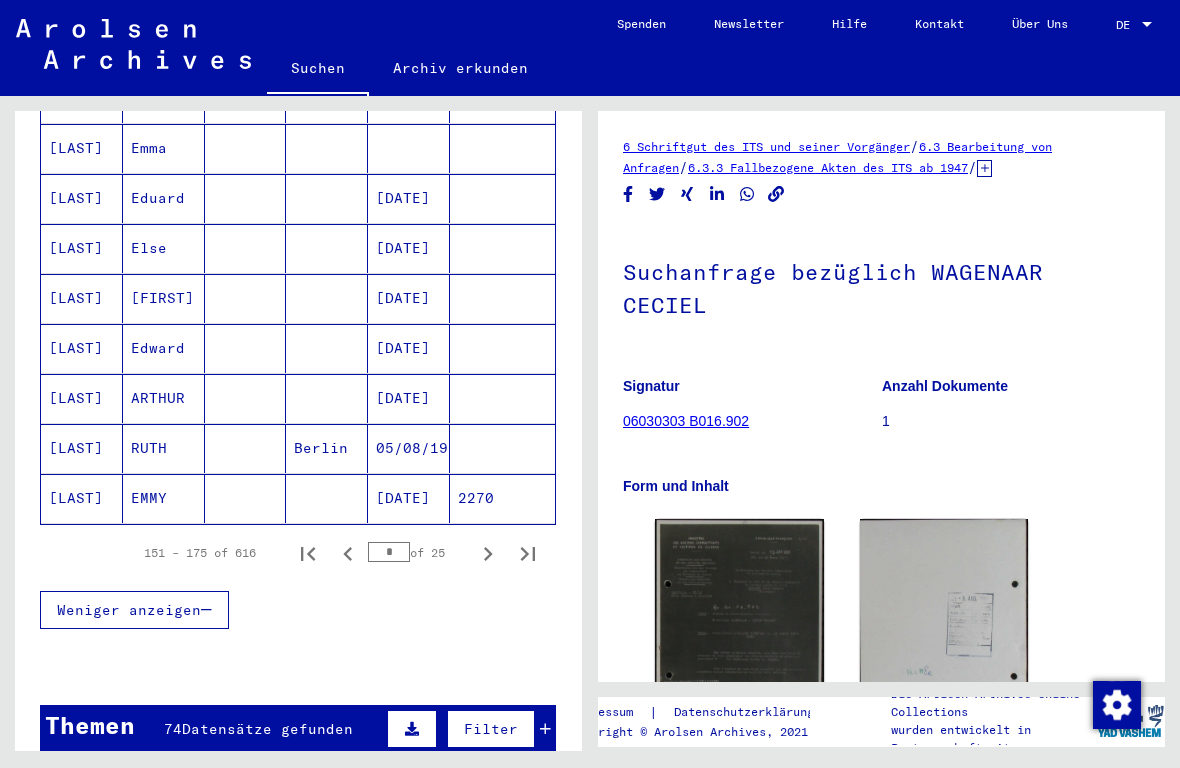 scroll, scrollTop: 1153, scrollLeft: 0, axis: vertical 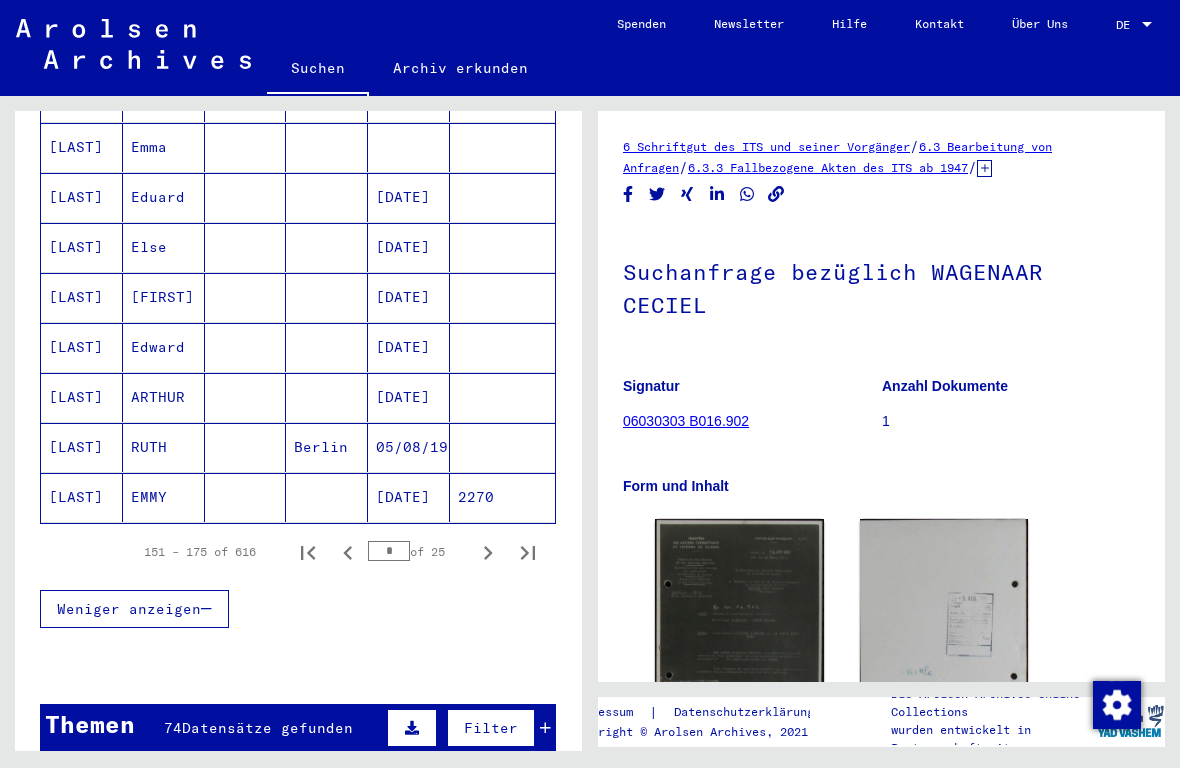 click 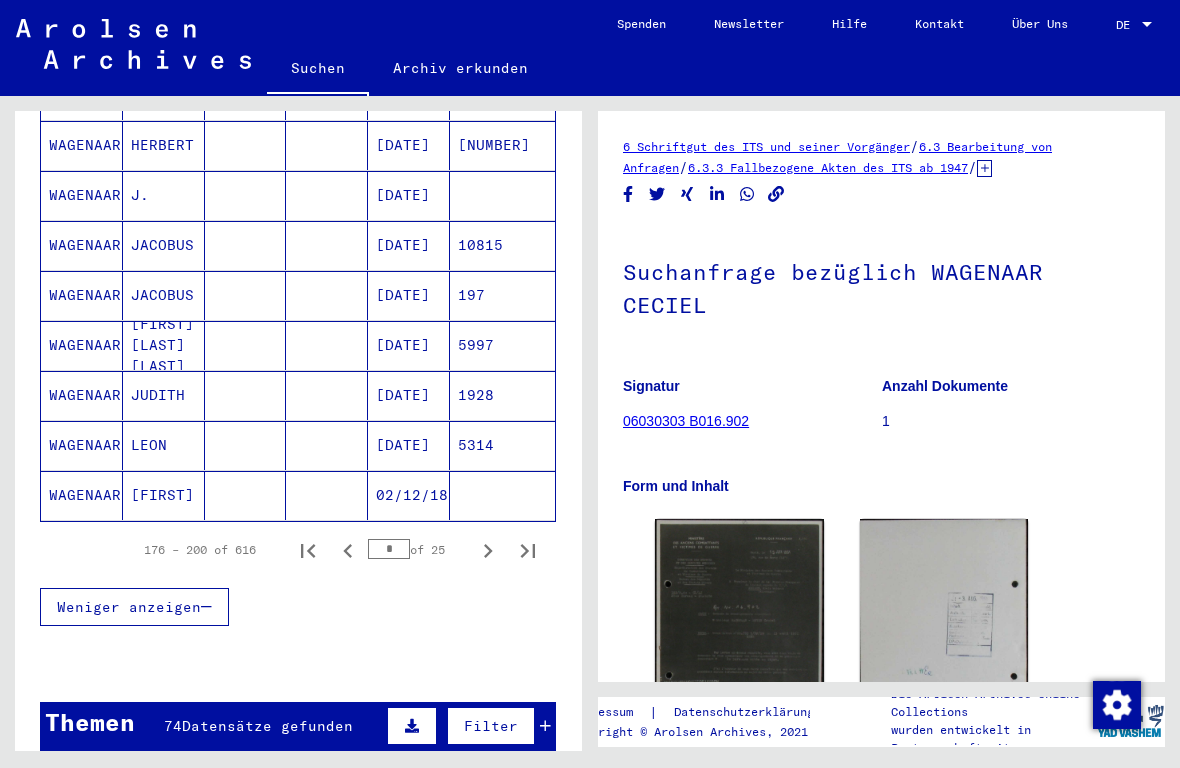 scroll, scrollTop: 1172, scrollLeft: 0, axis: vertical 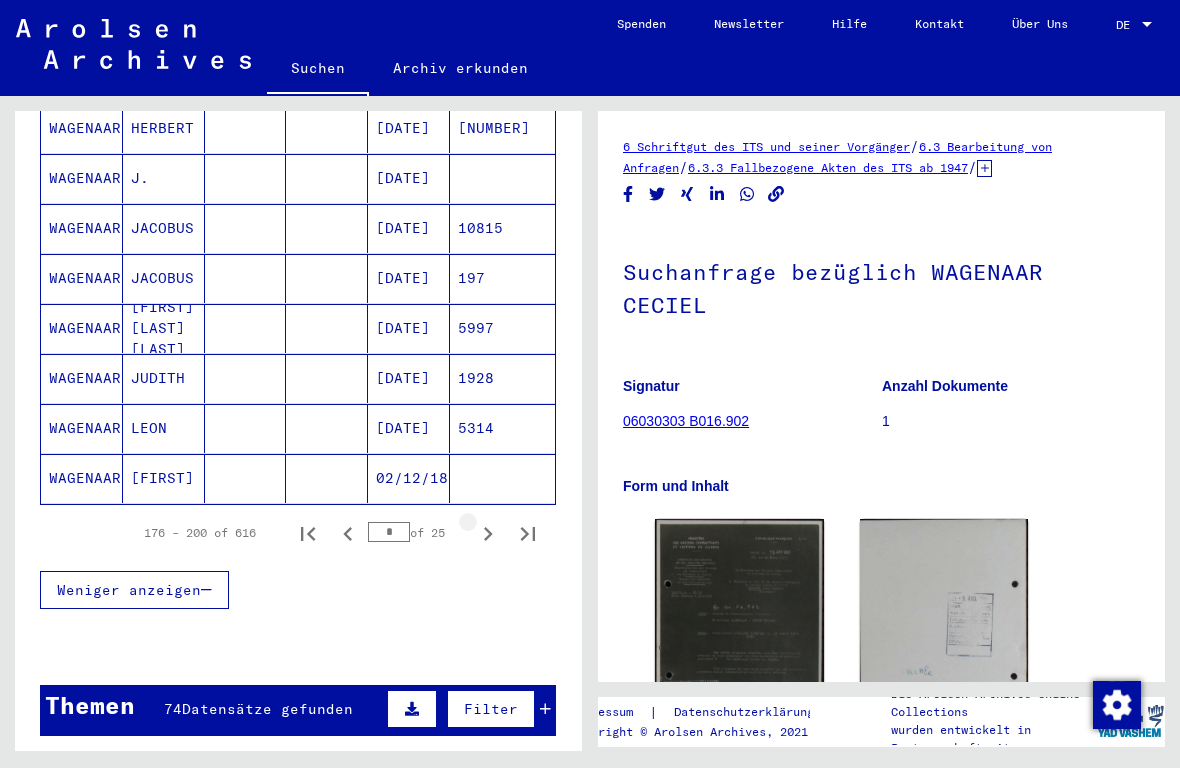 click 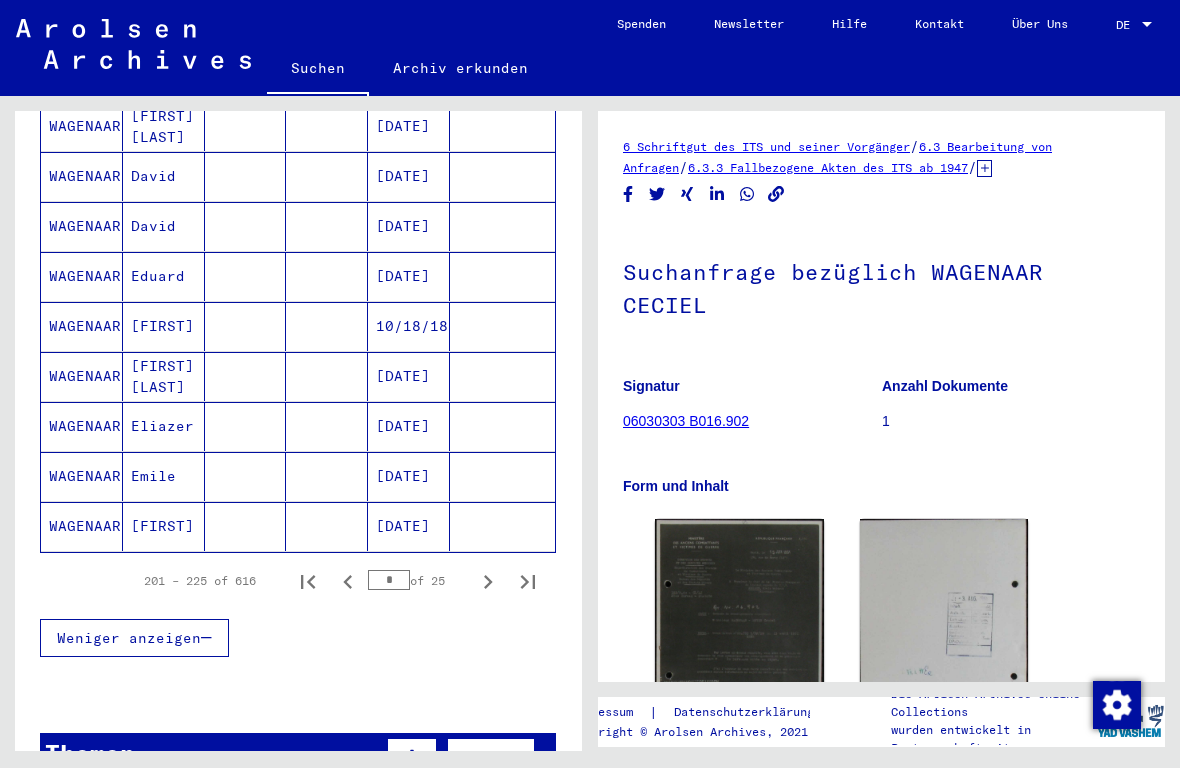 scroll, scrollTop: 1163, scrollLeft: 0, axis: vertical 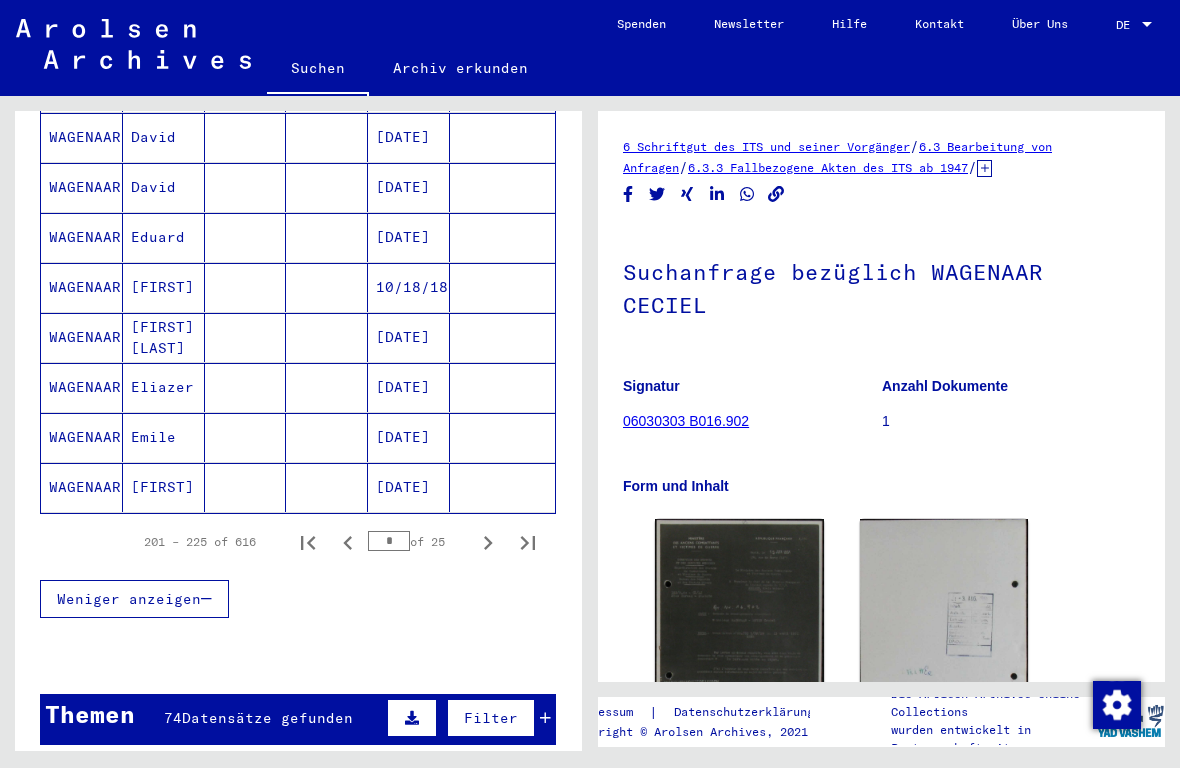 click 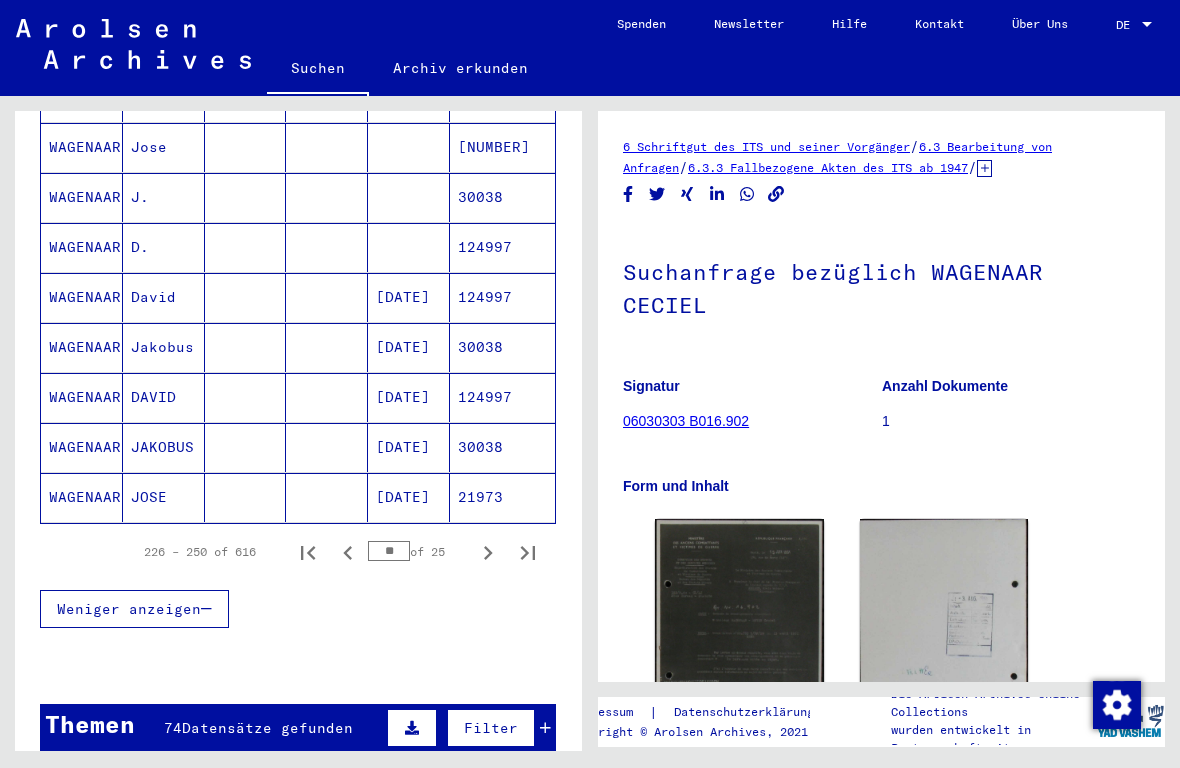 scroll, scrollTop: 1133, scrollLeft: 0, axis: vertical 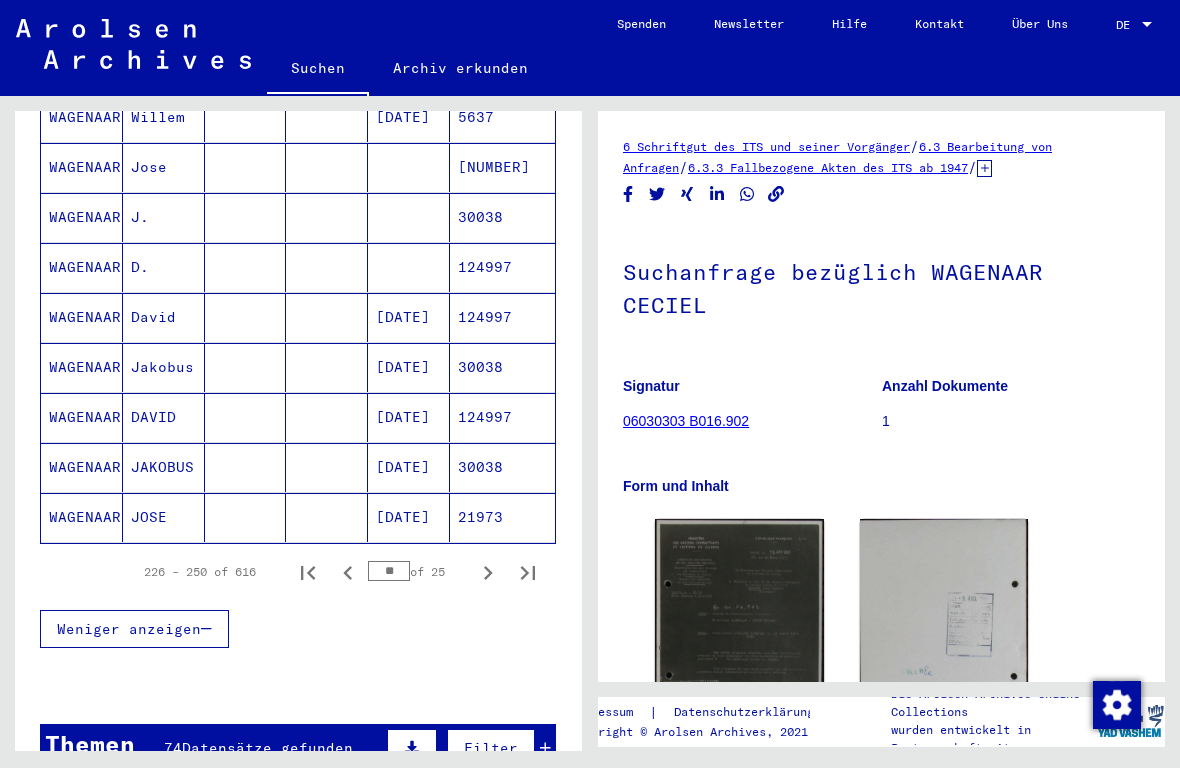 click 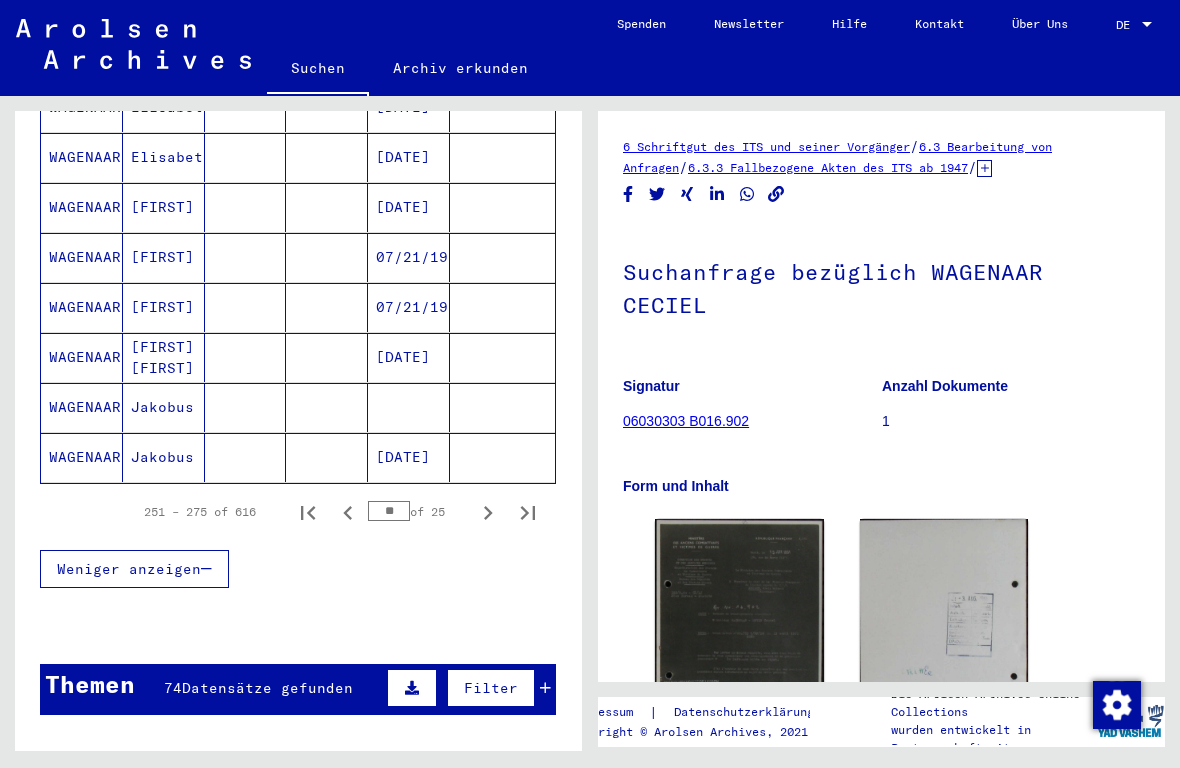 scroll, scrollTop: 1199, scrollLeft: 0, axis: vertical 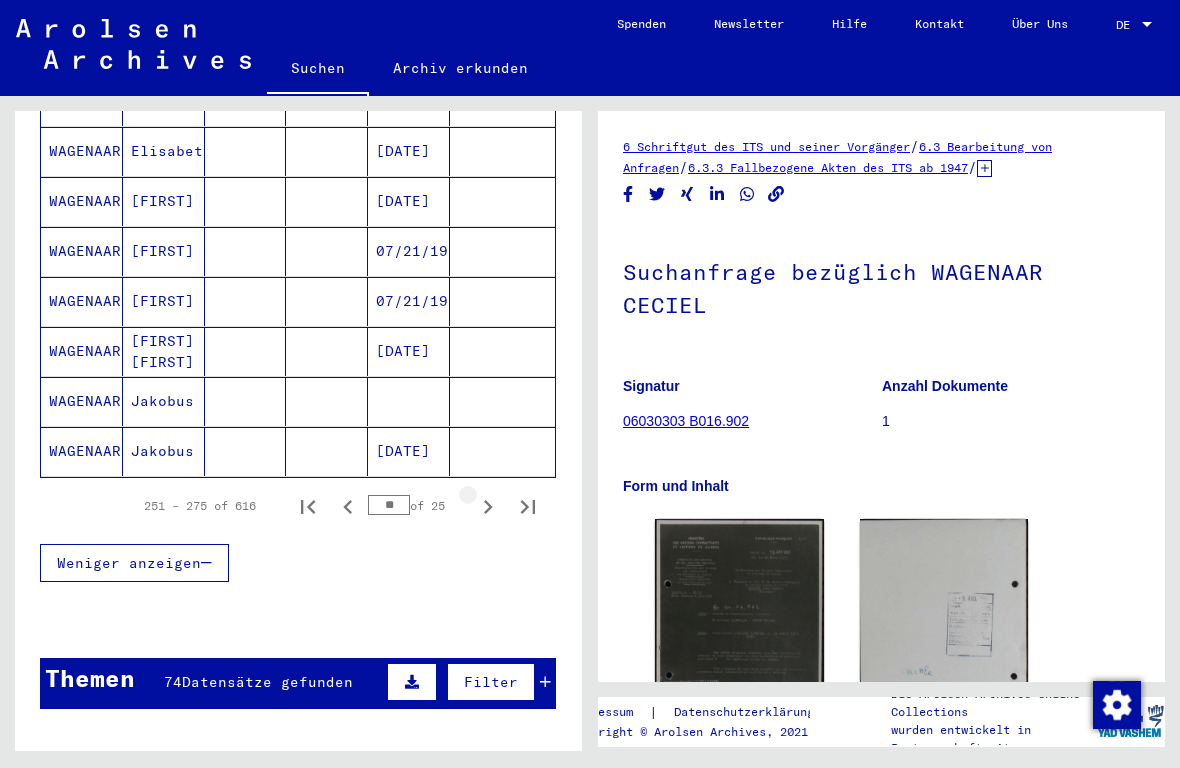 click 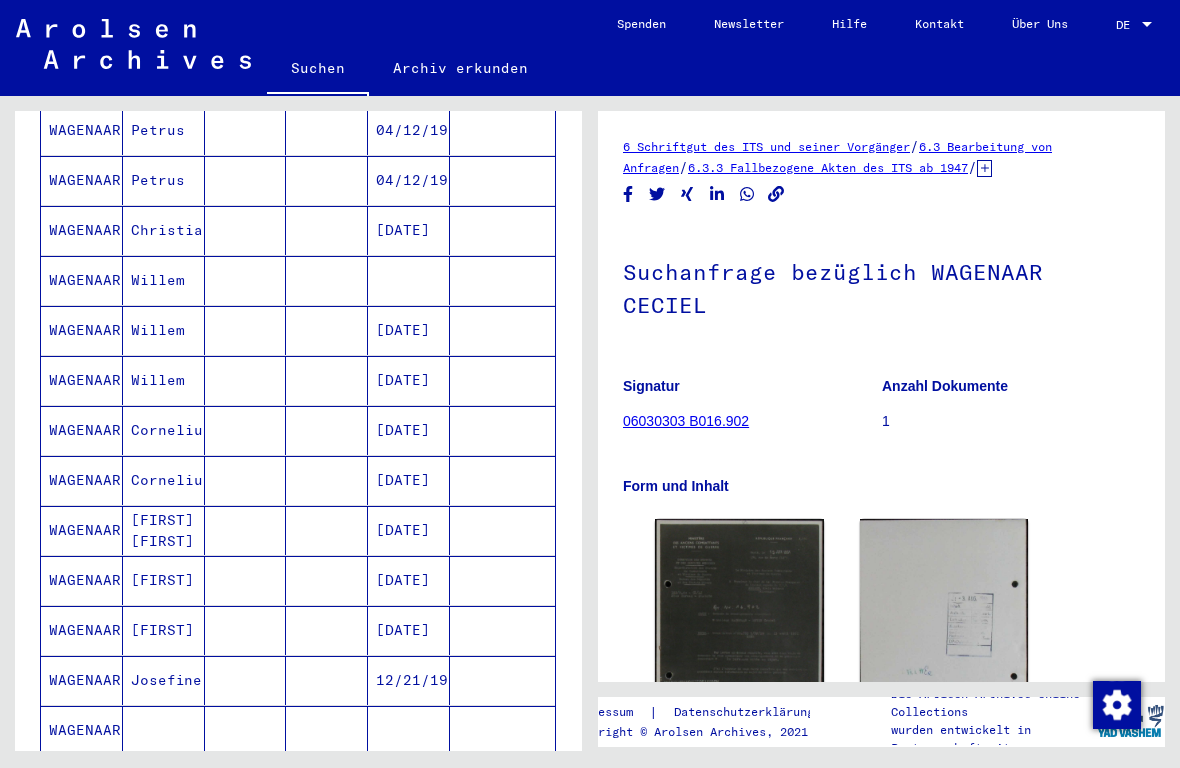 scroll, scrollTop: 937, scrollLeft: 0, axis: vertical 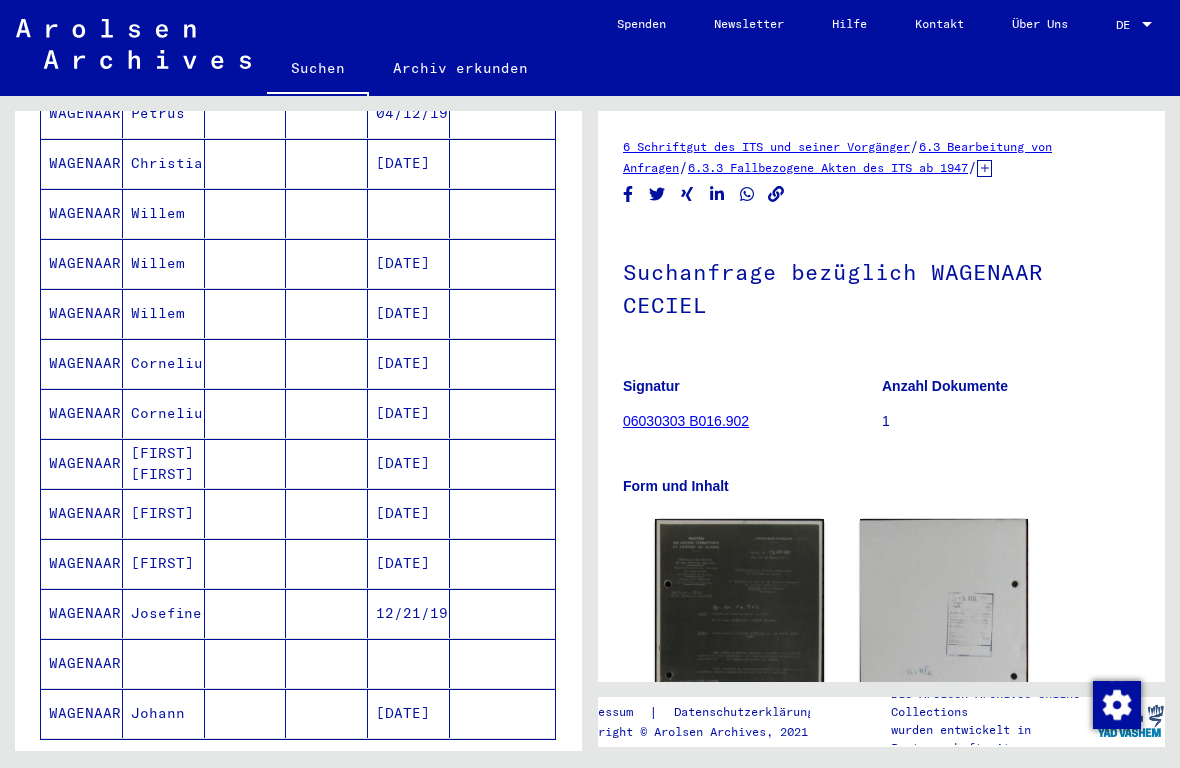 click 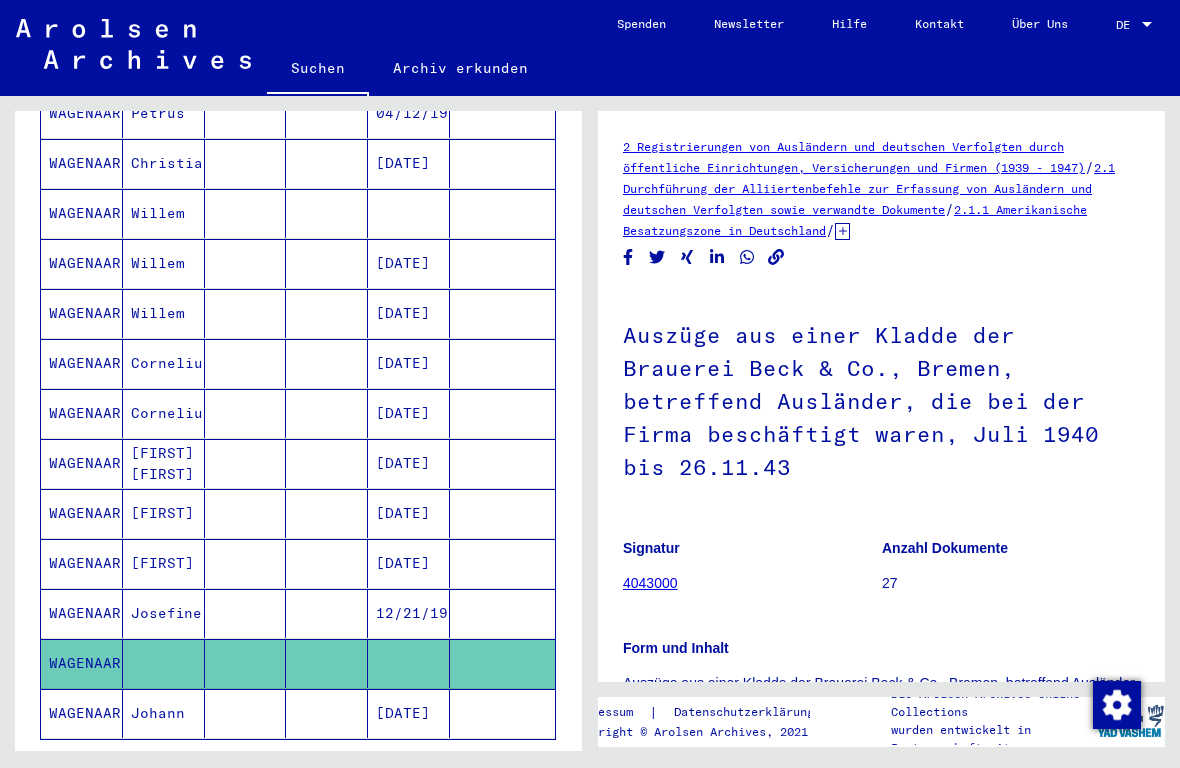 scroll, scrollTop: 0, scrollLeft: 0, axis: both 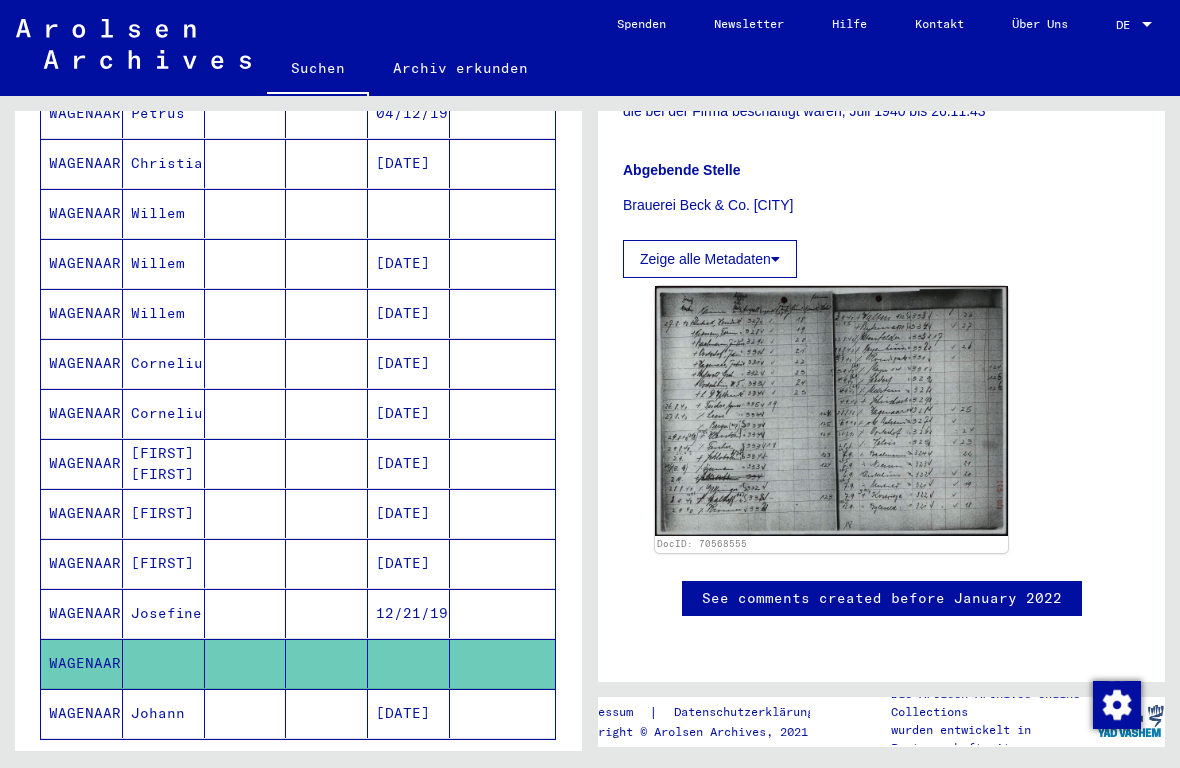 click 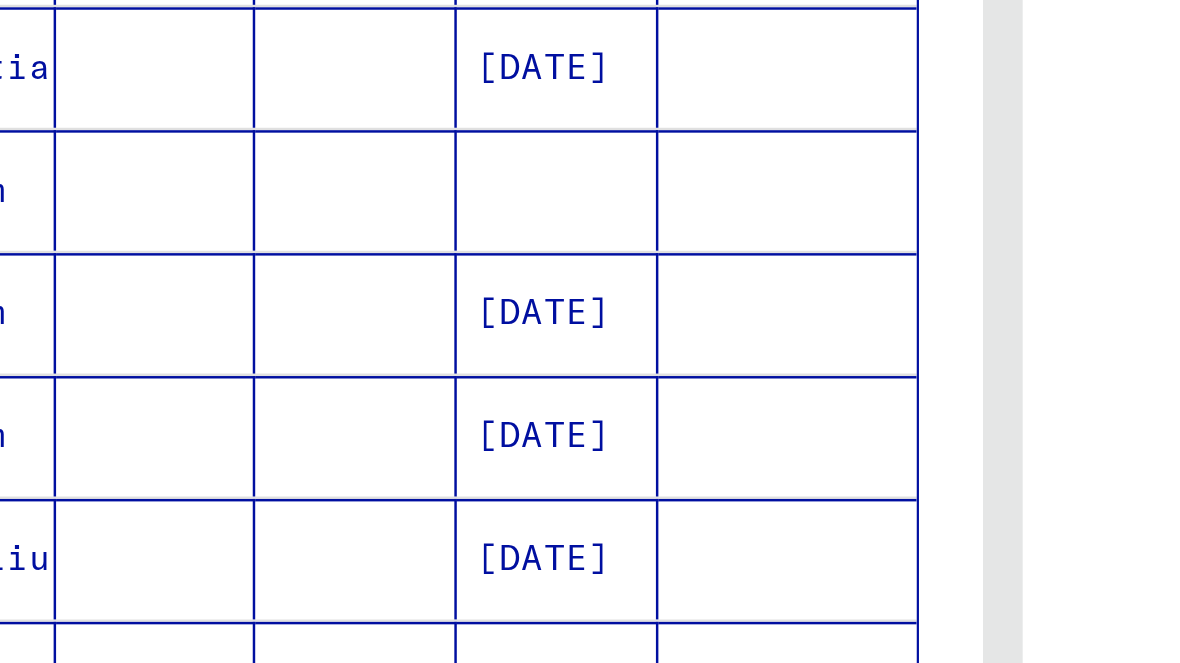scroll, scrollTop: 0, scrollLeft: 0, axis: both 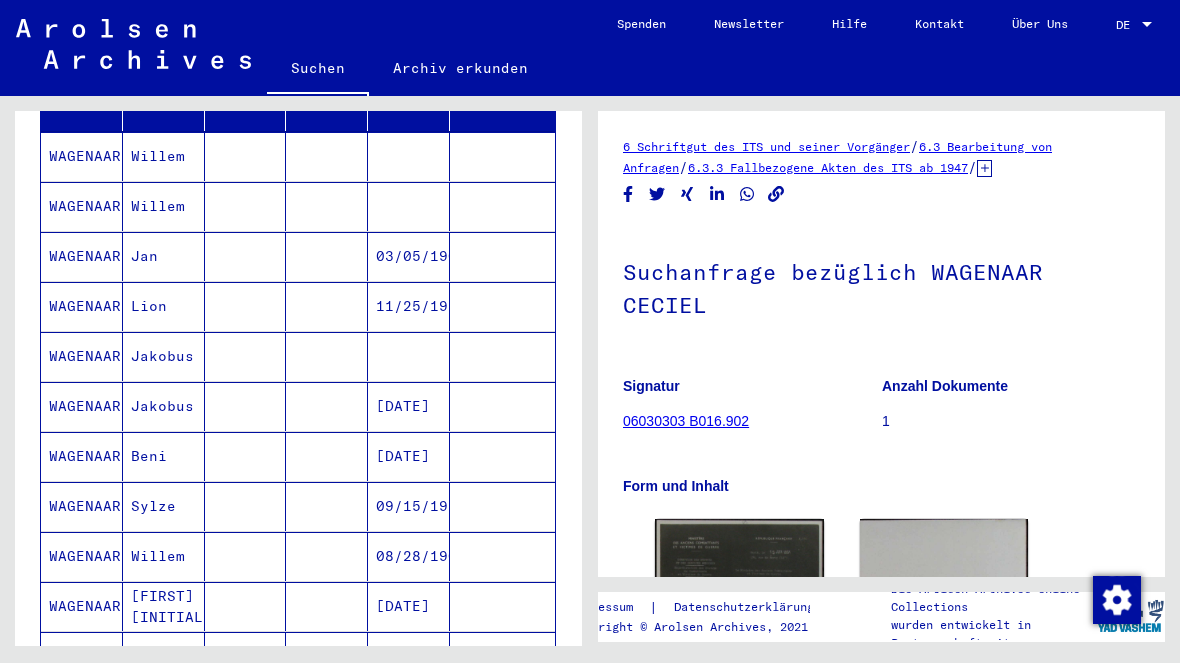 click on "Sylze" at bounding box center (164, 556) 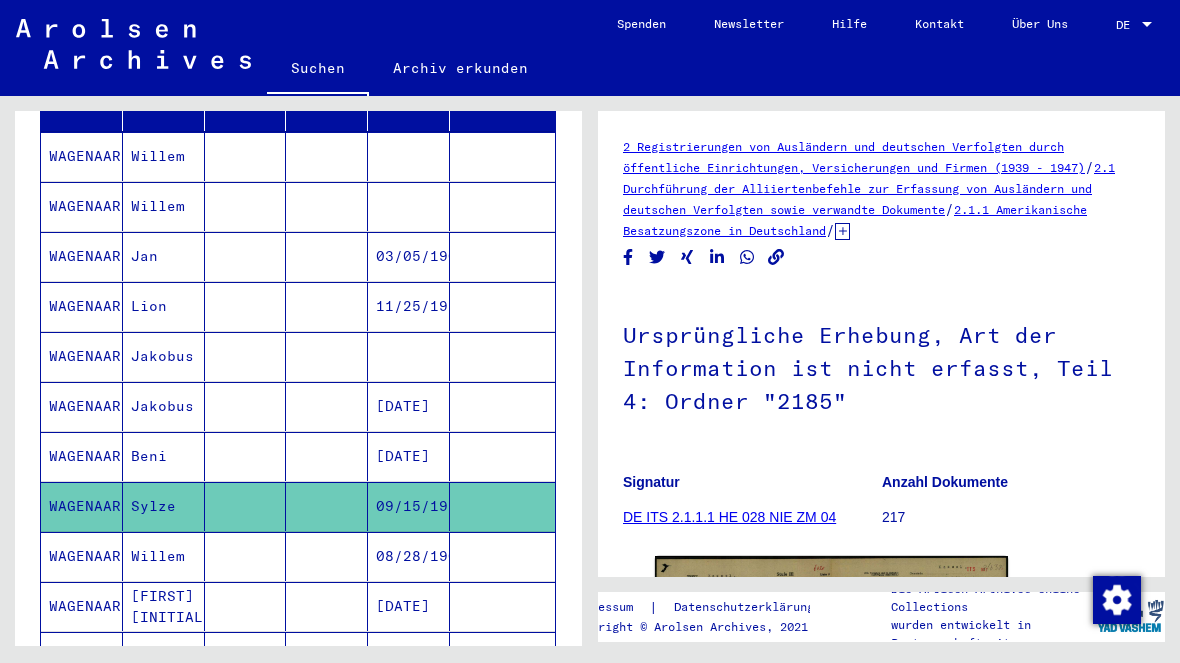 scroll, scrollTop: 0, scrollLeft: 0, axis: both 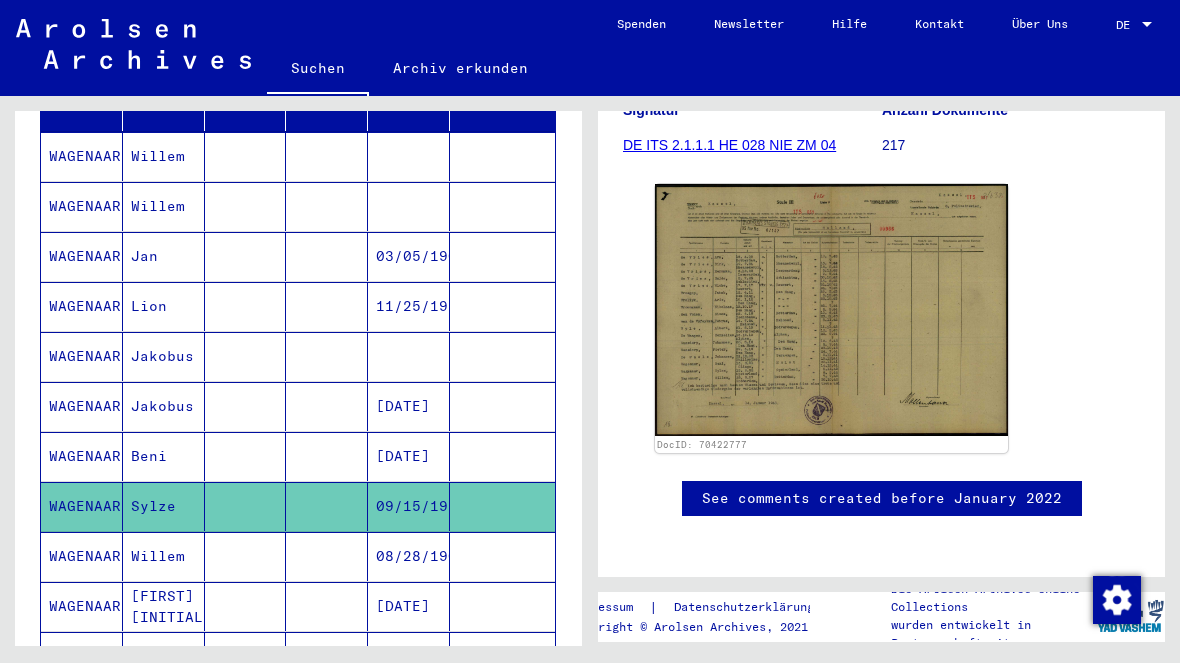 click 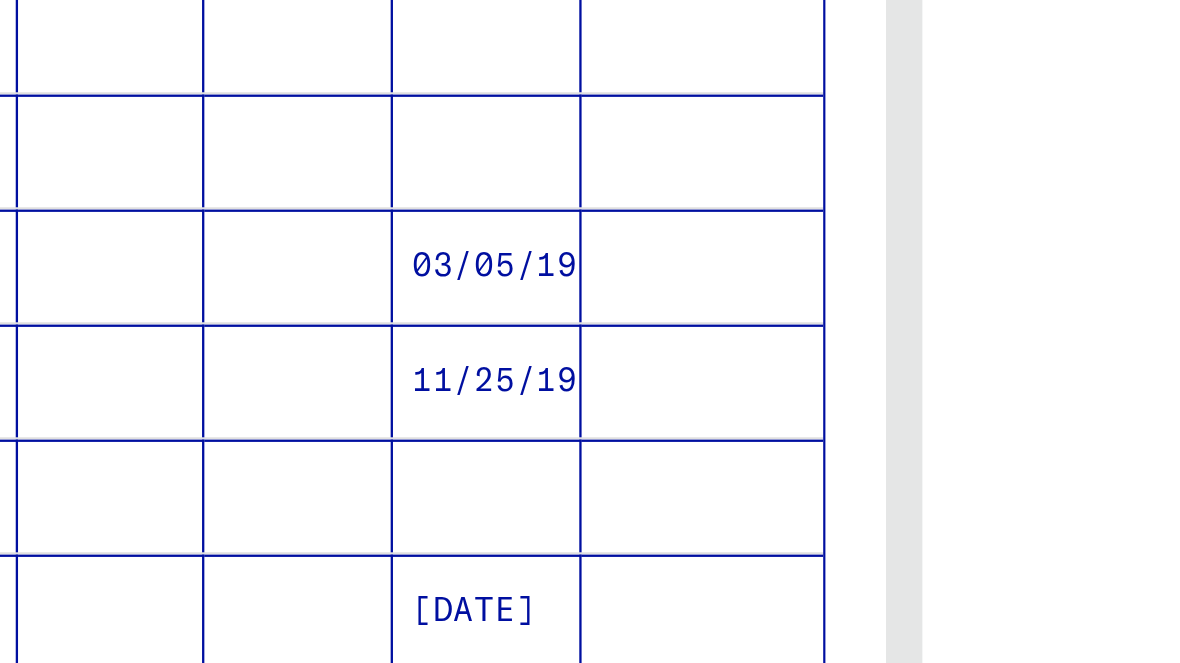 scroll, scrollTop: 0, scrollLeft: 0, axis: both 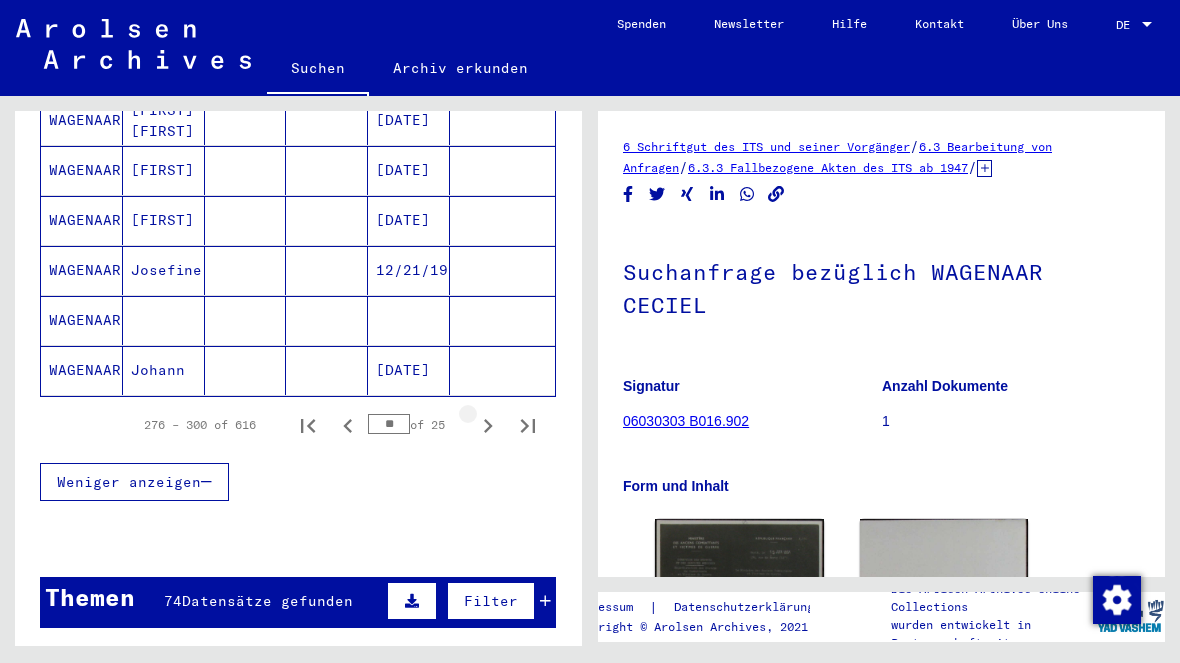 click 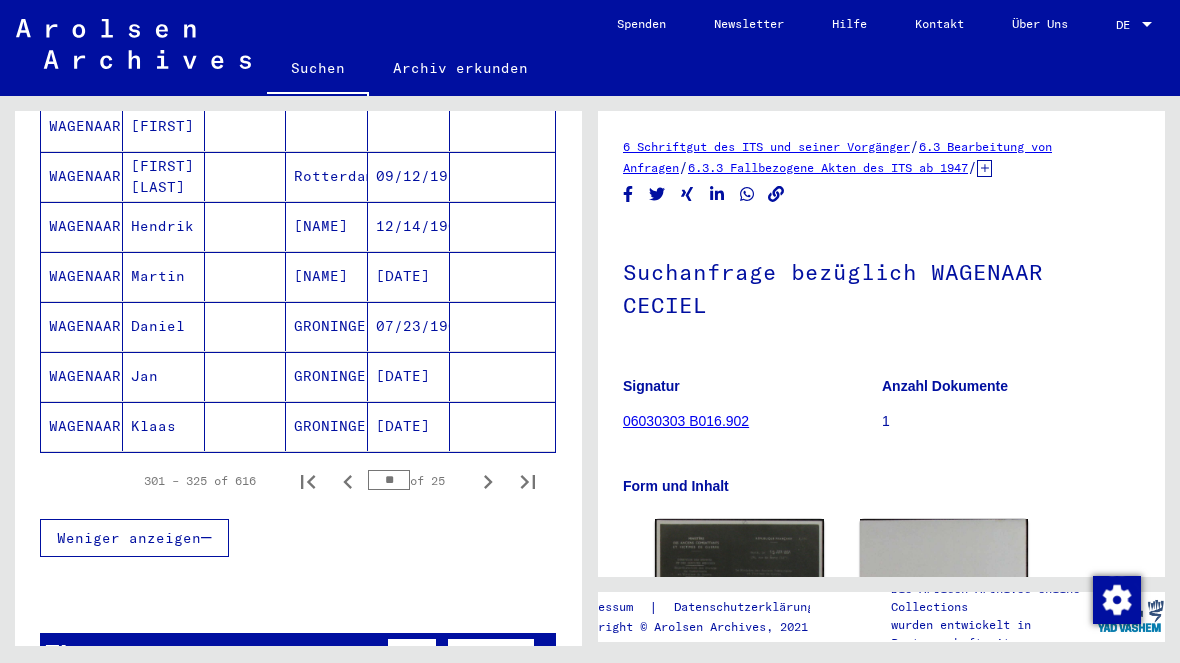 scroll, scrollTop: 1236, scrollLeft: 0, axis: vertical 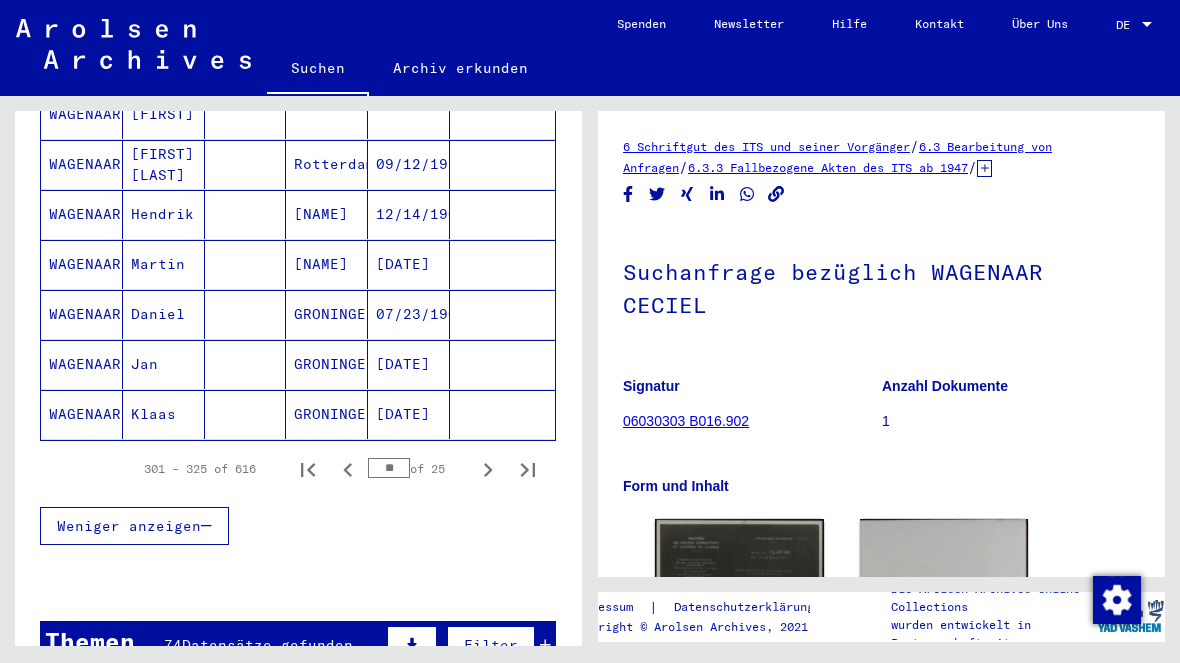 click 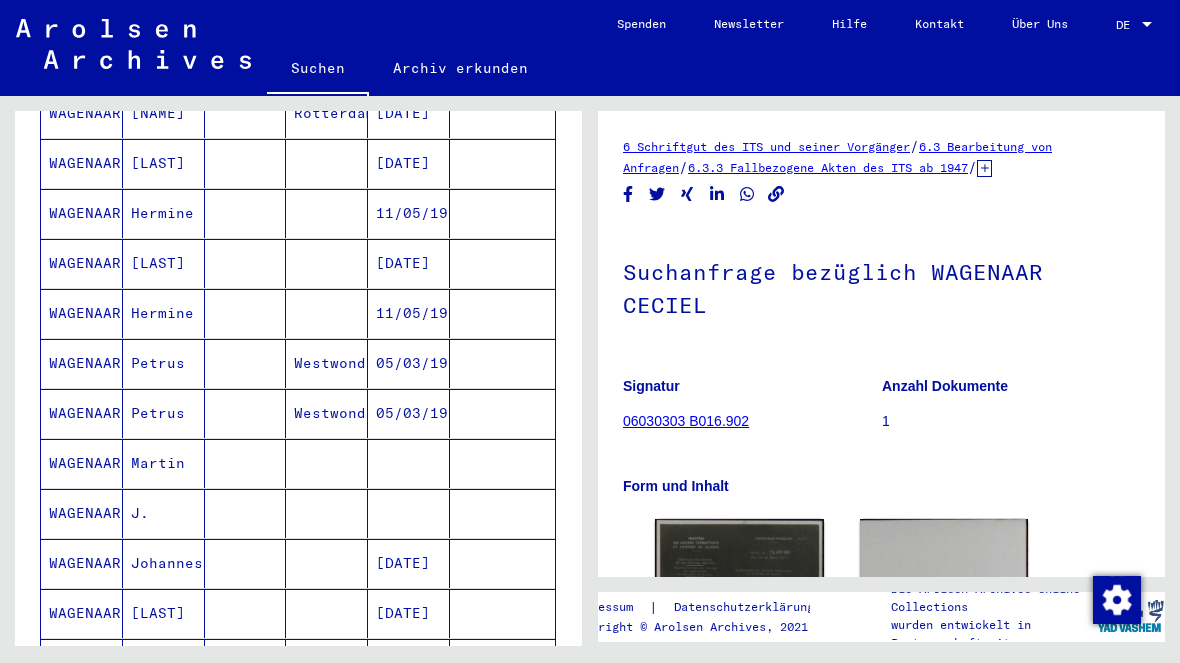 scroll, scrollTop: 685, scrollLeft: 0, axis: vertical 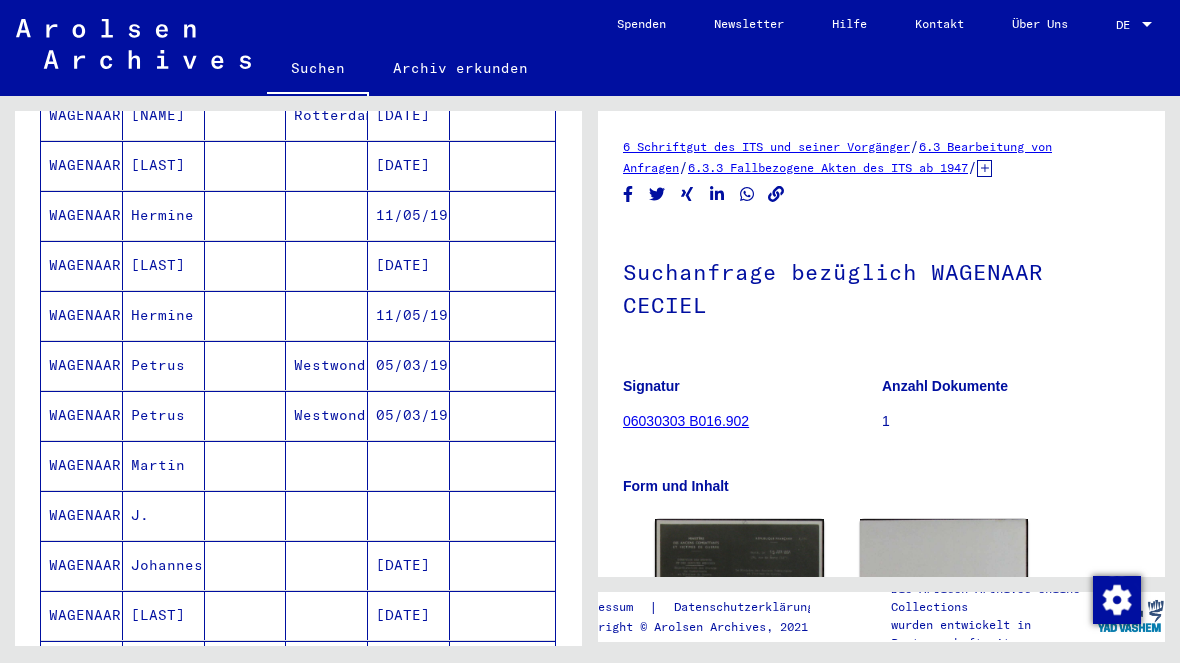 click on "J." at bounding box center (164, 565) 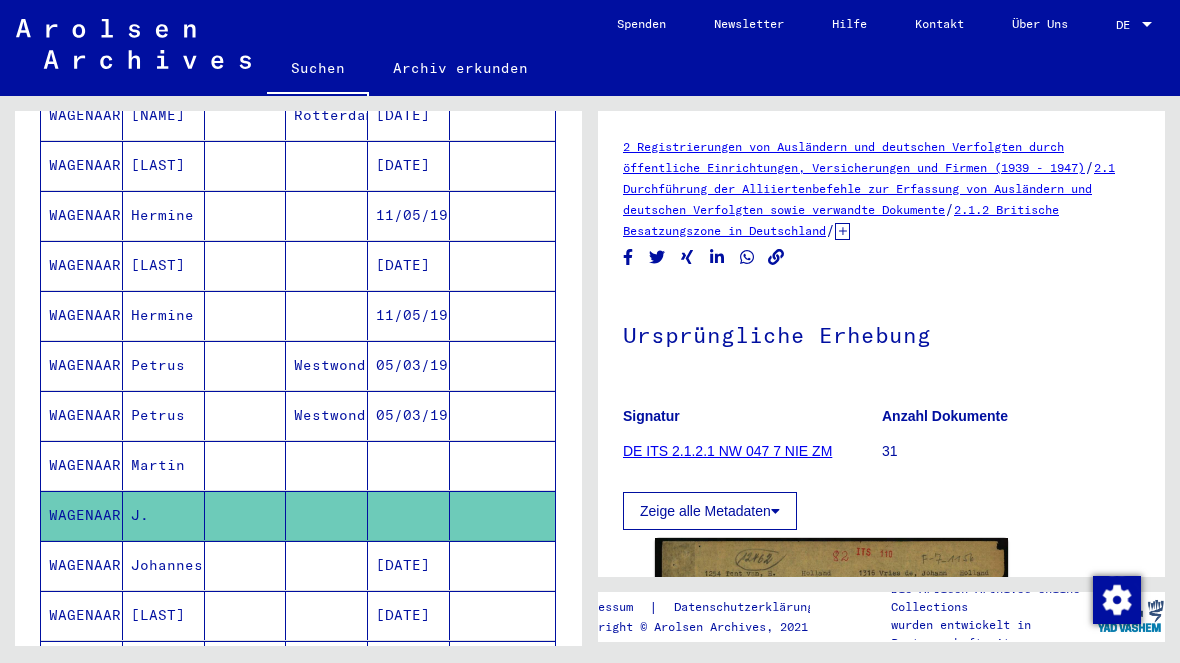 scroll, scrollTop: 0, scrollLeft: 0, axis: both 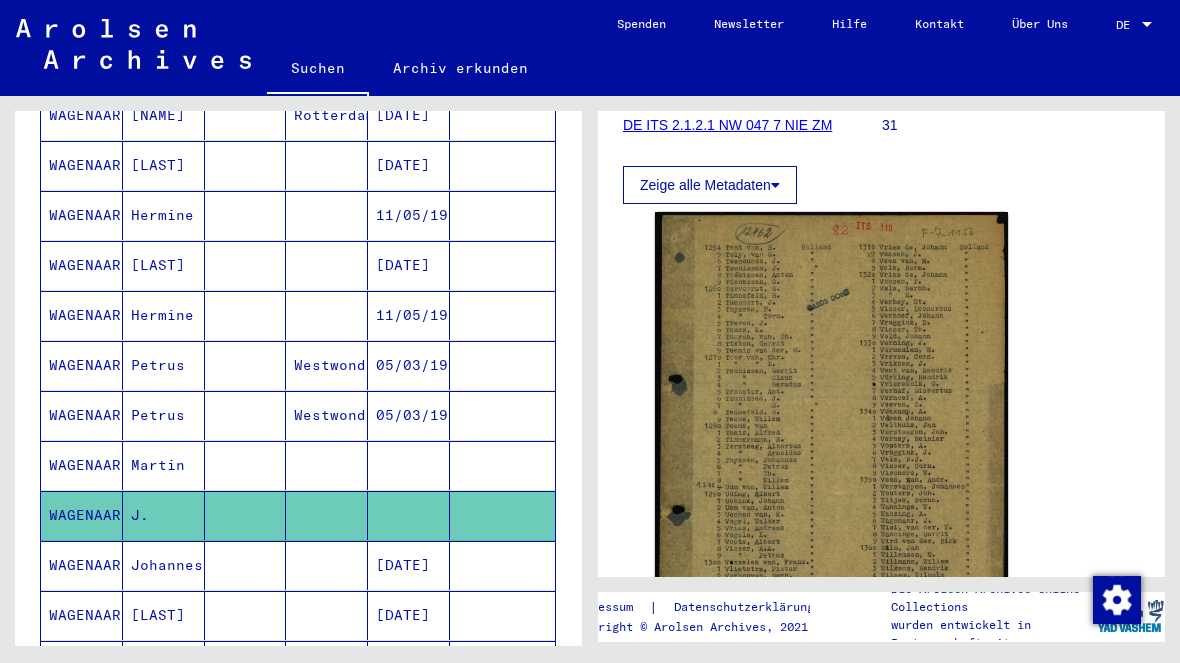 click 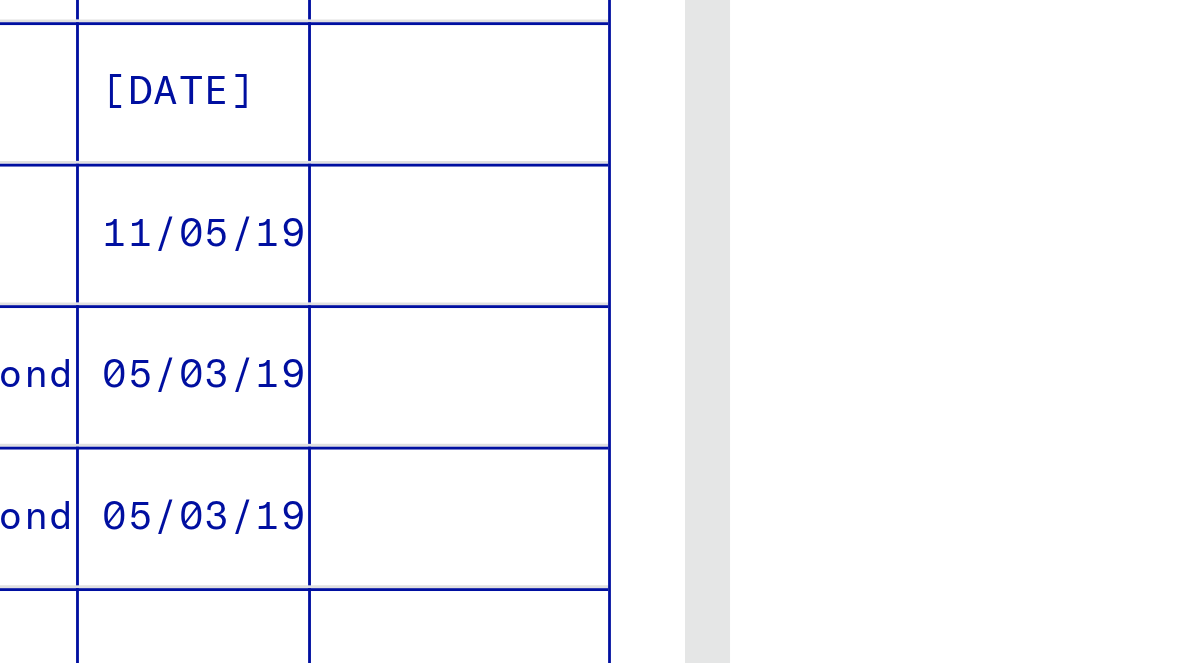 scroll, scrollTop: 0, scrollLeft: 0, axis: both 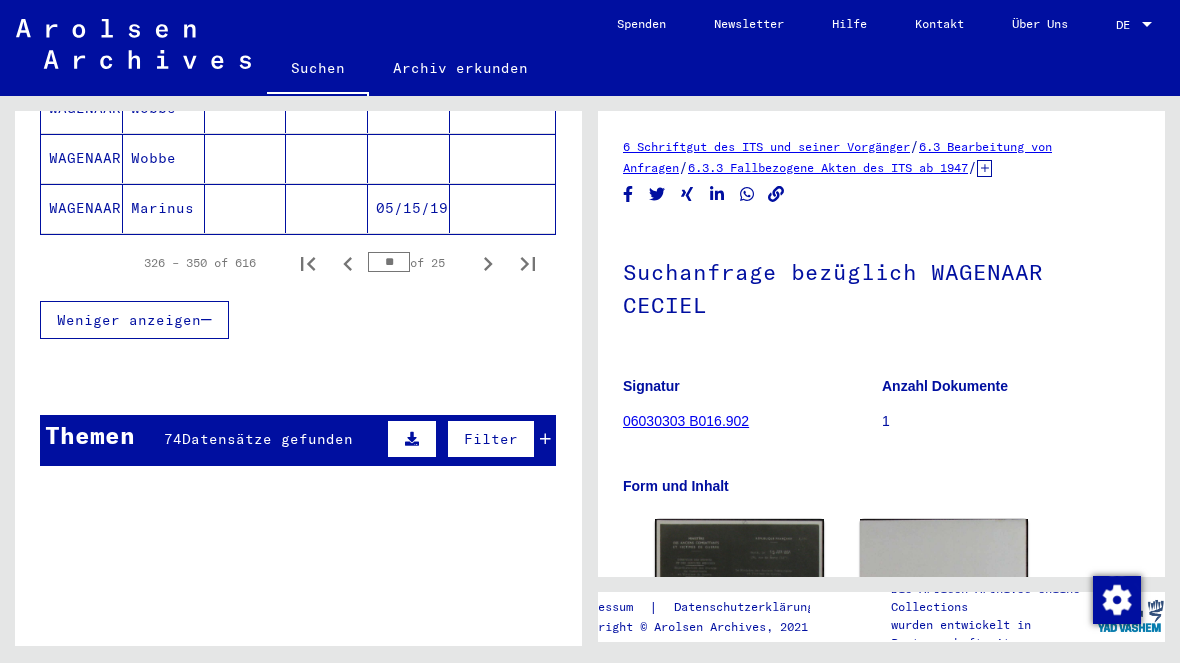 click 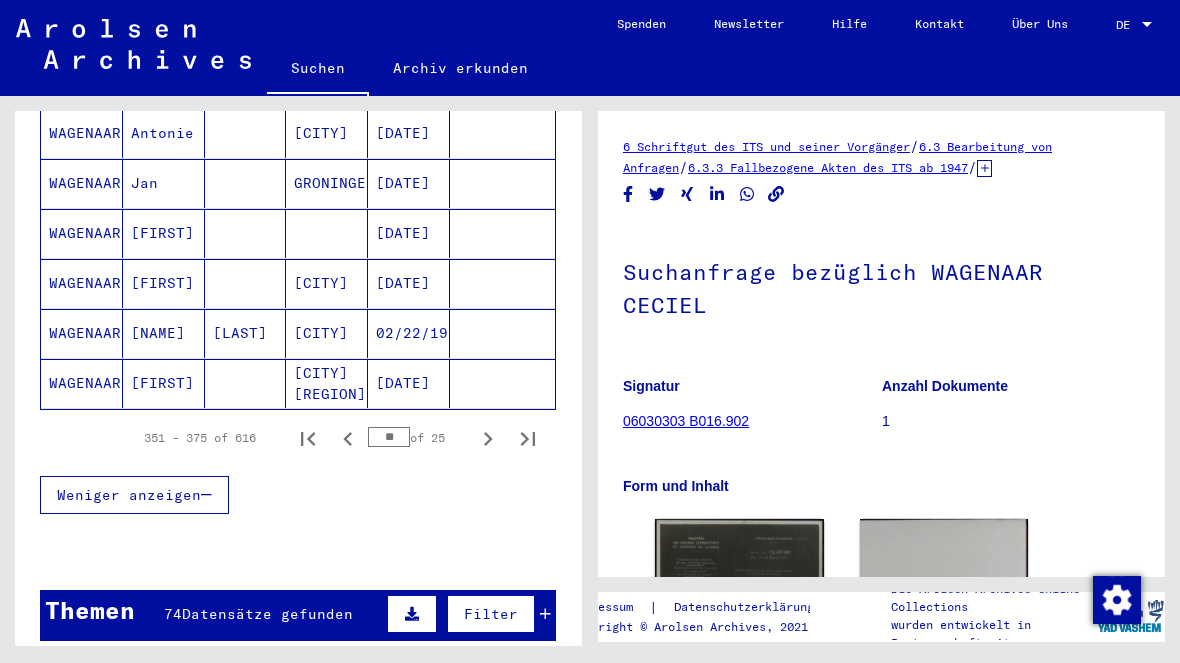 scroll, scrollTop: 1276, scrollLeft: 0, axis: vertical 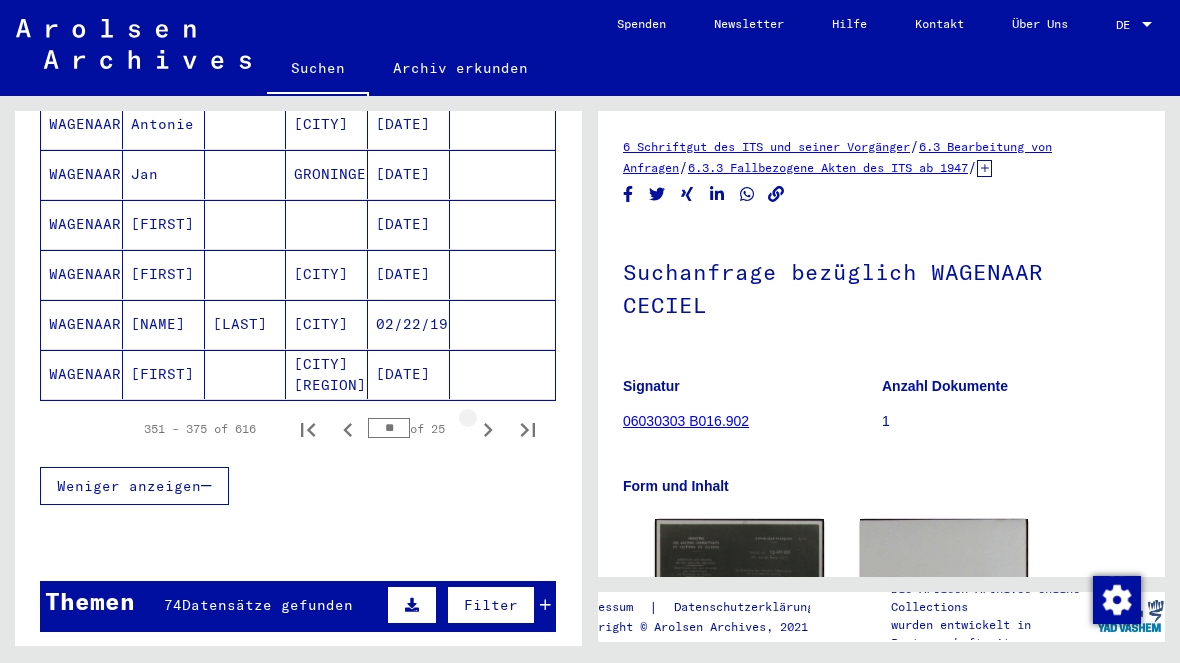 click 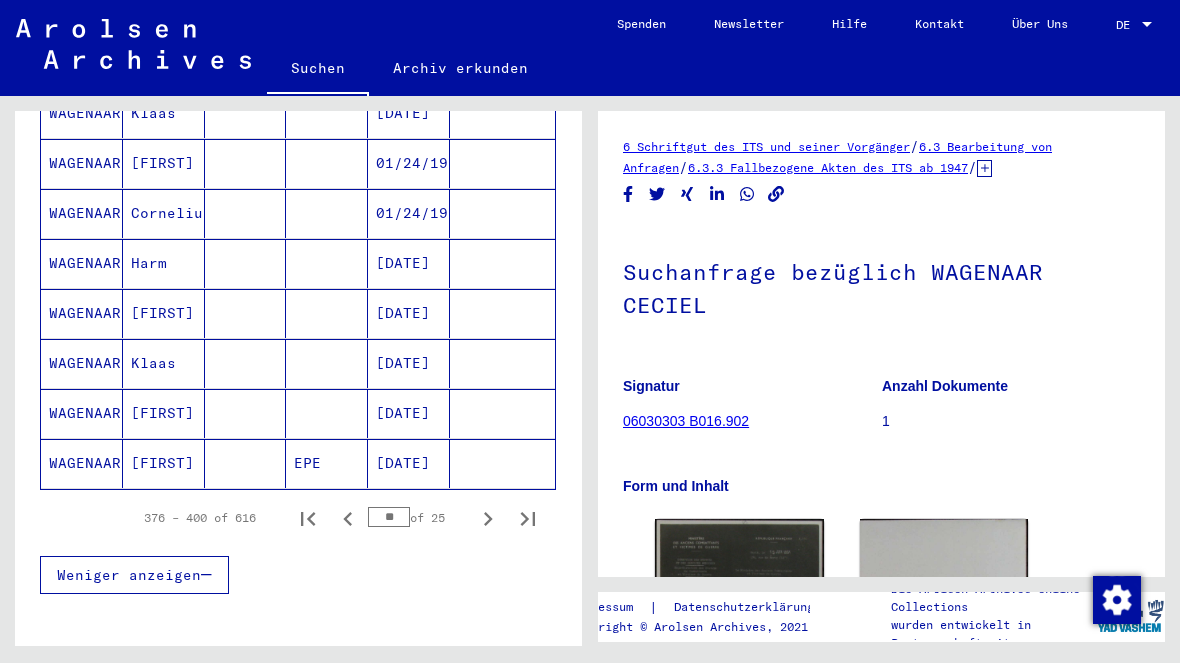 scroll, scrollTop: 1199, scrollLeft: 0, axis: vertical 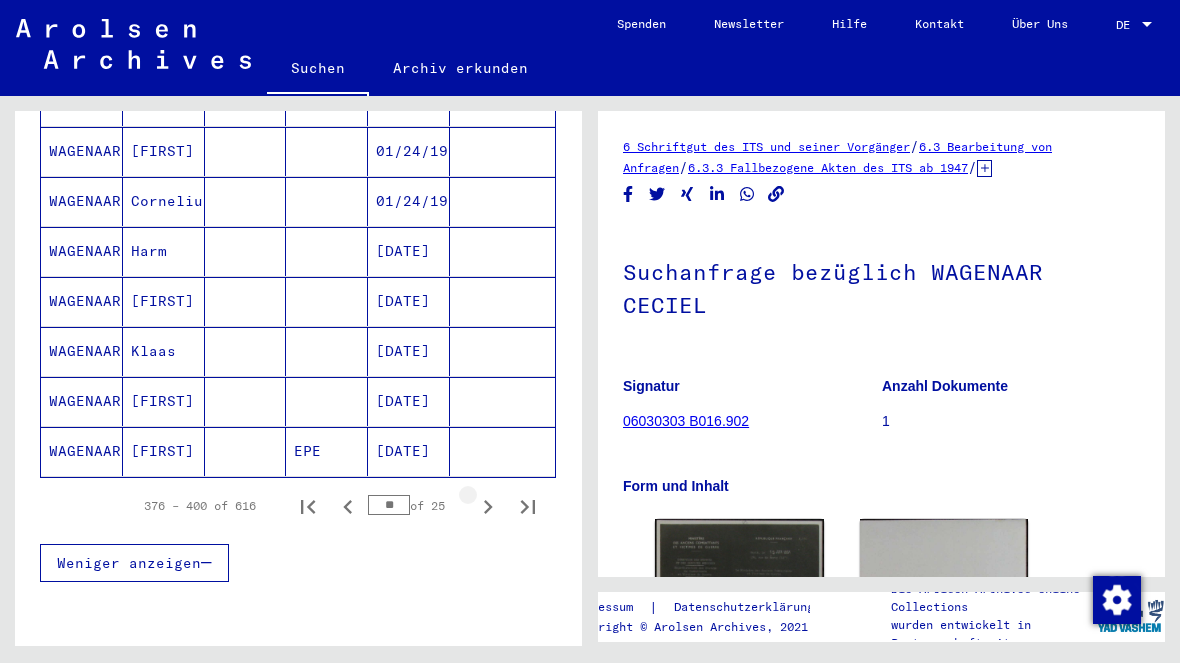 click 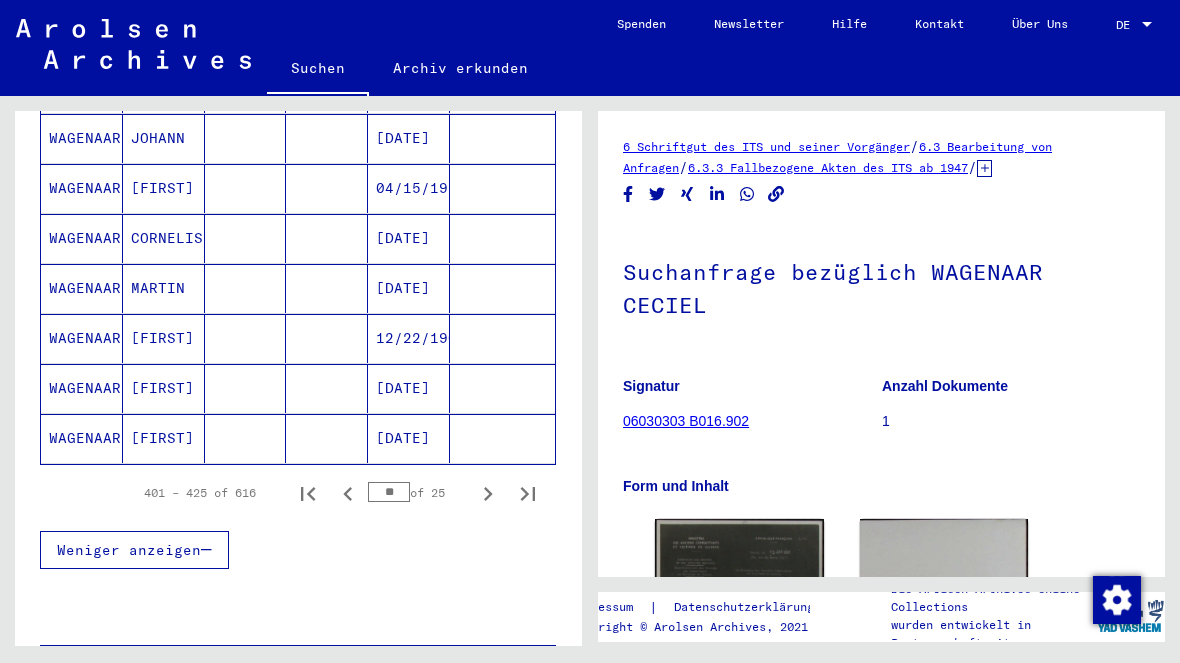 scroll, scrollTop: 1216, scrollLeft: 0, axis: vertical 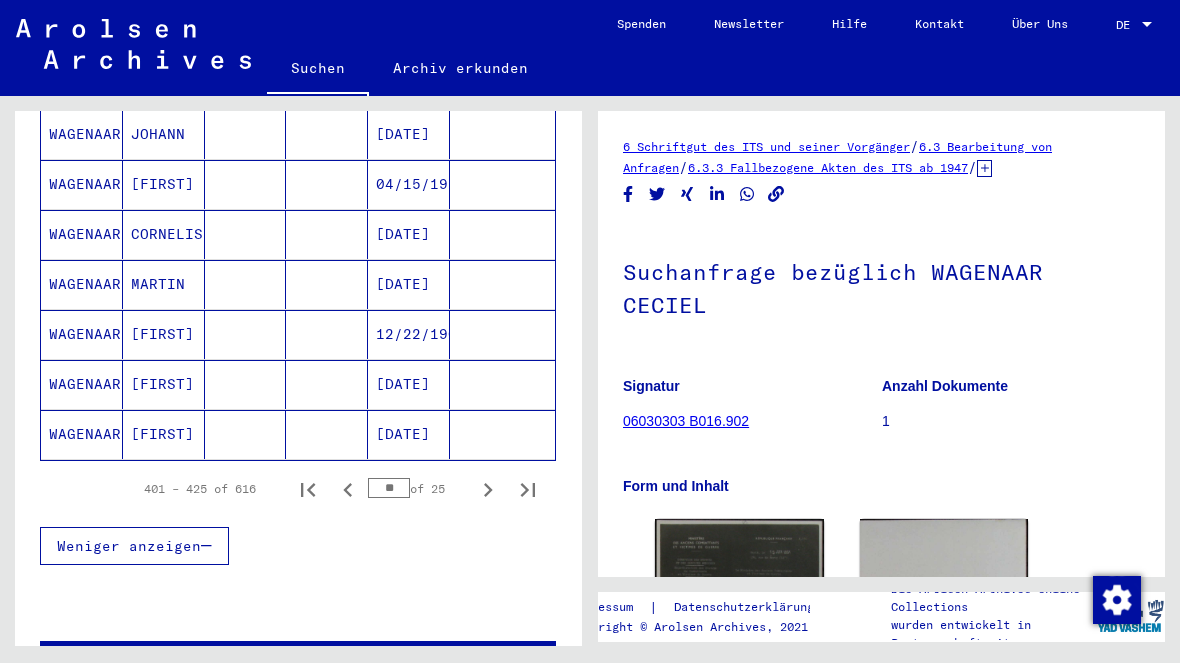 click 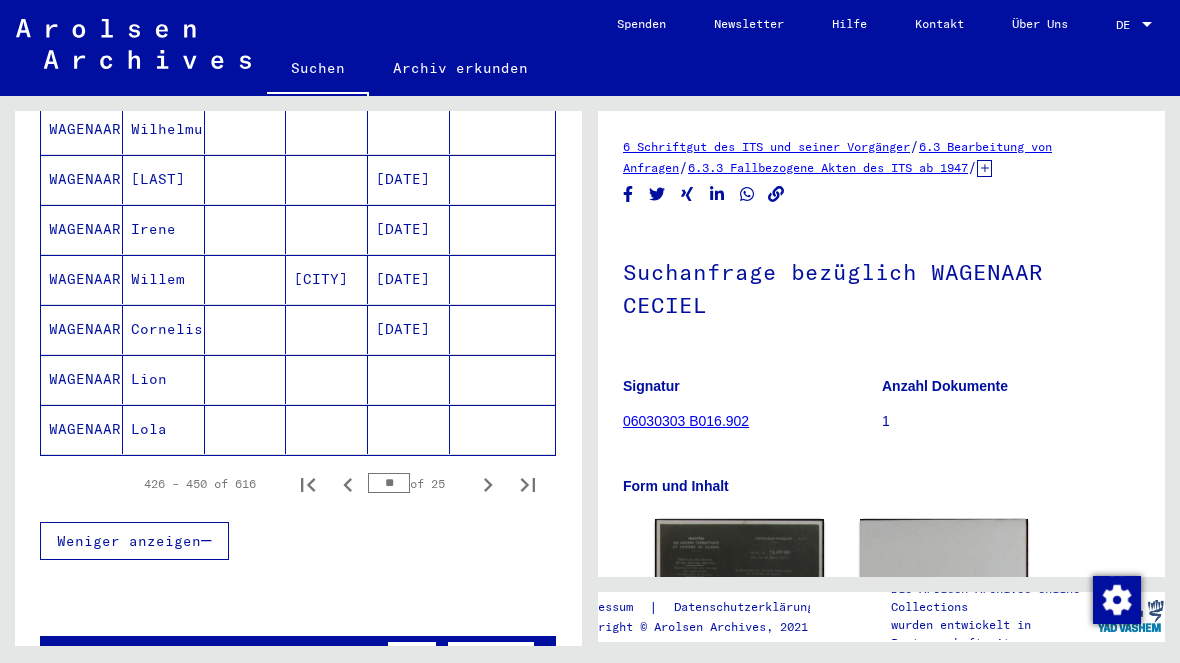 scroll, scrollTop: 1222, scrollLeft: 0, axis: vertical 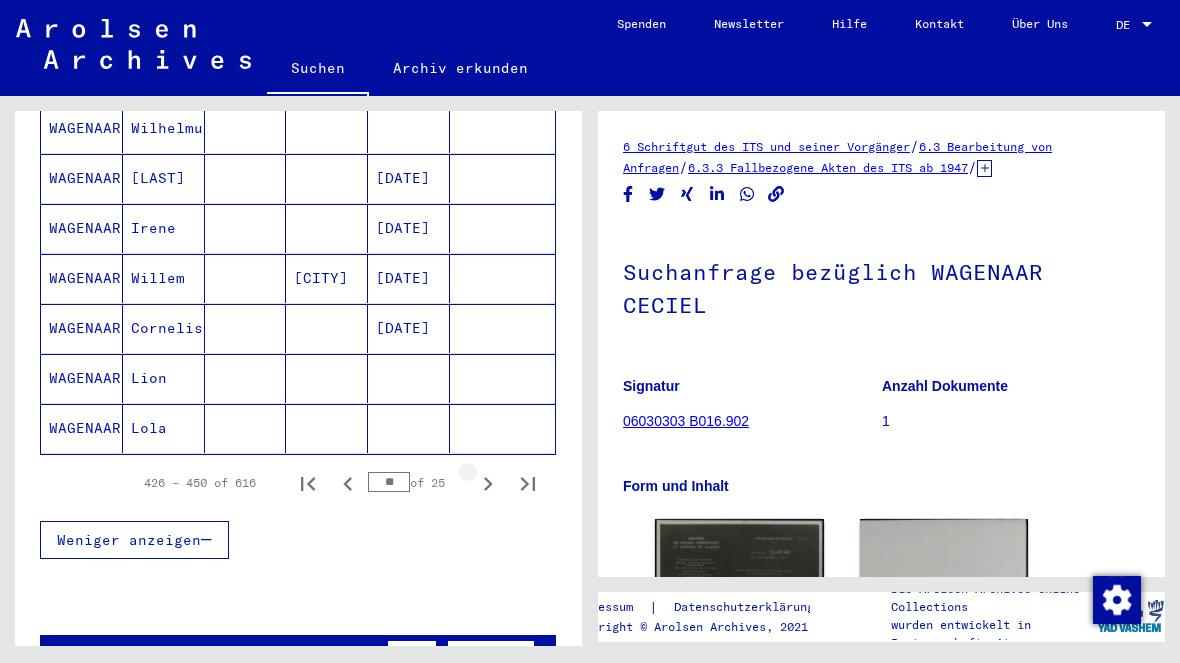 click 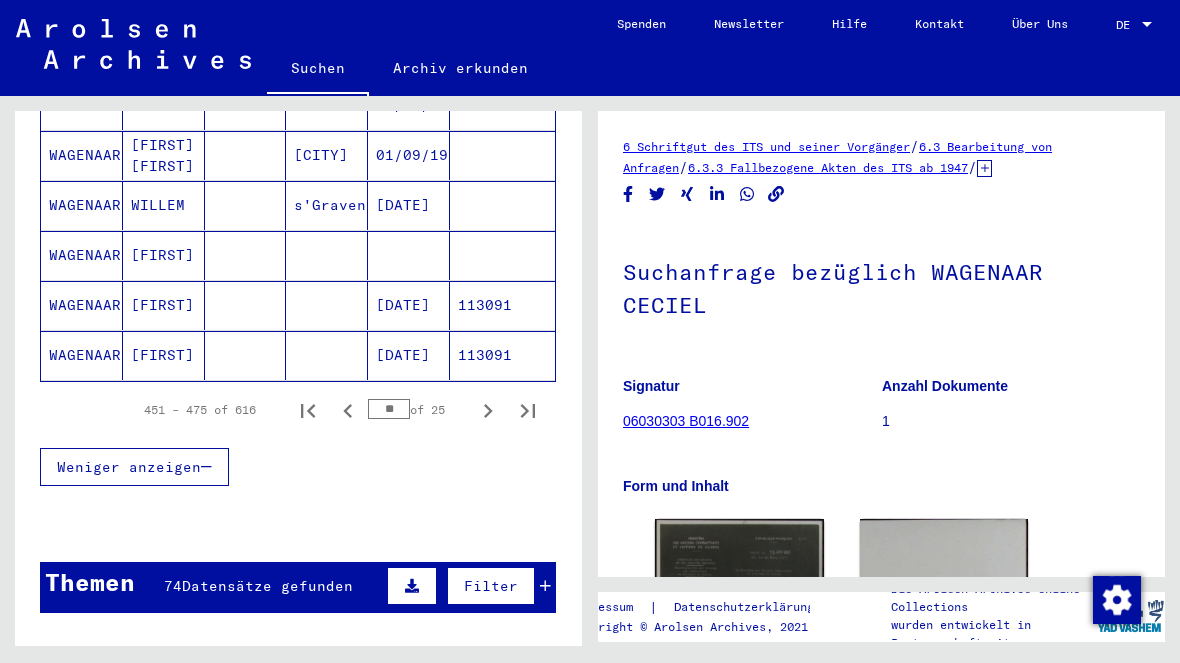 scroll, scrollTop: 1270, scrollLeft: 0, axis: vertical 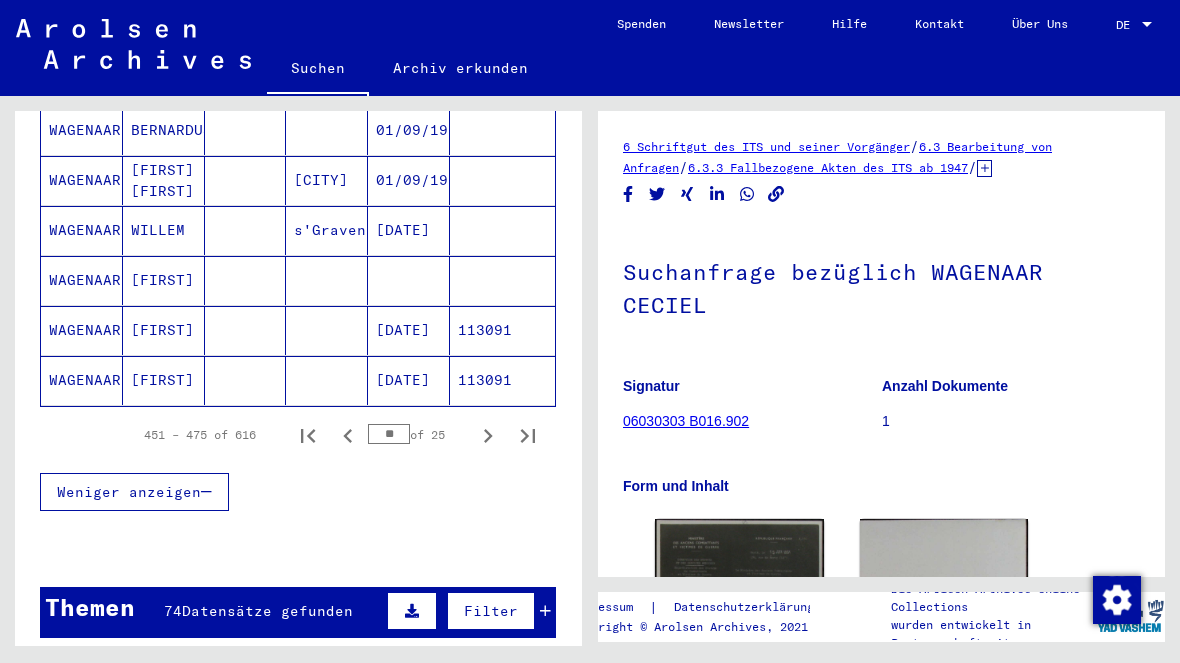 click 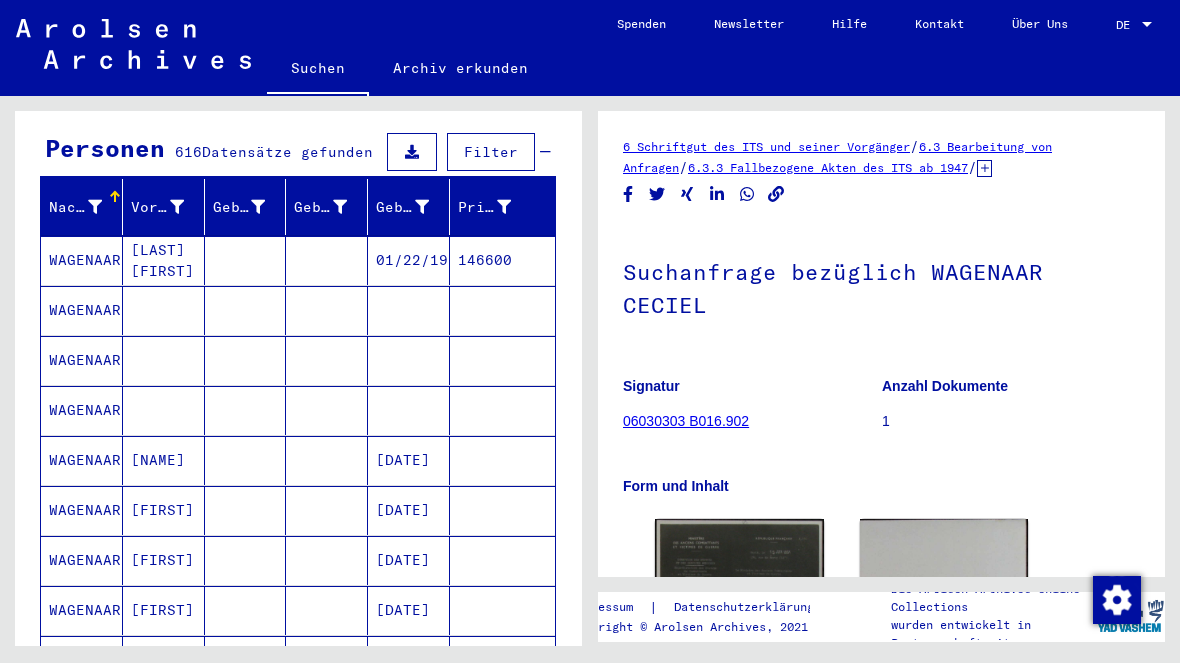 scroll, scrollTop: 188, scrollLeft: 0, axis: vertical 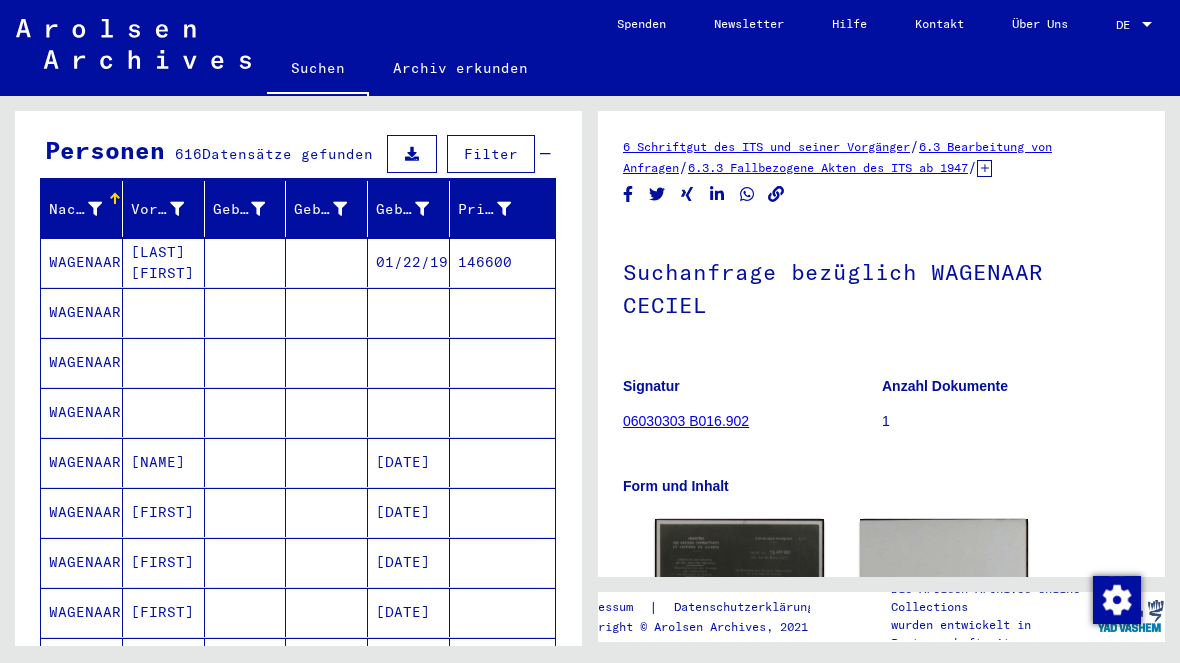 click on "WAGENAAR" at bounding box center [82, 362] 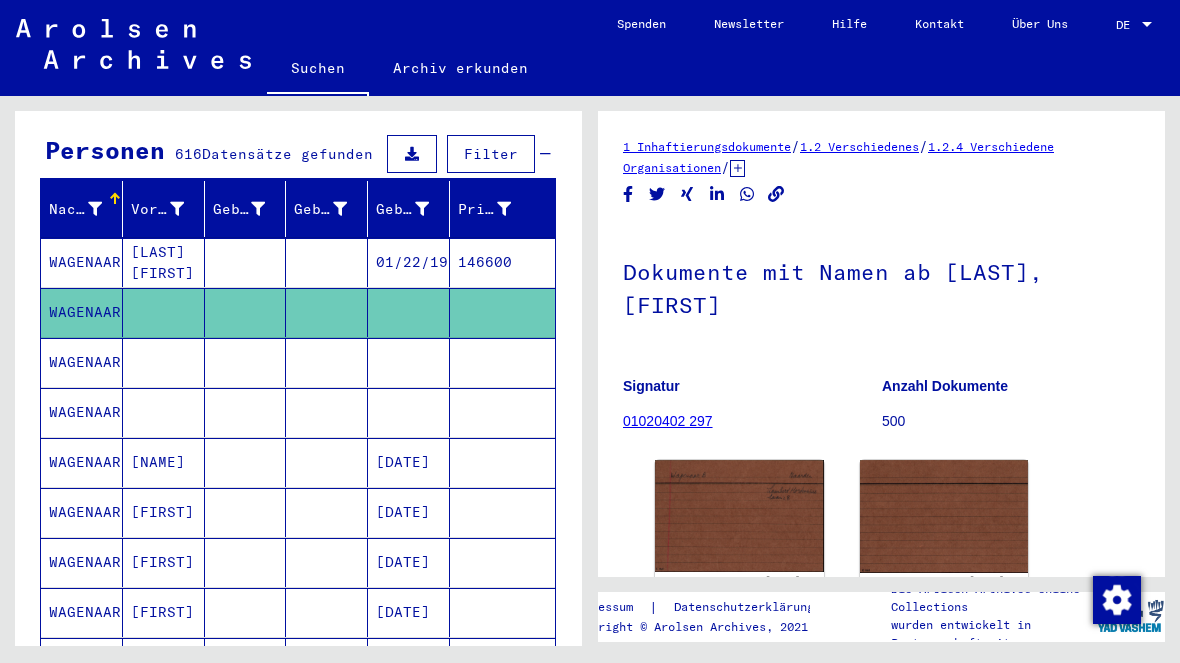 scroll, scrollTop: 0, scrollLeft: 0, axis: both 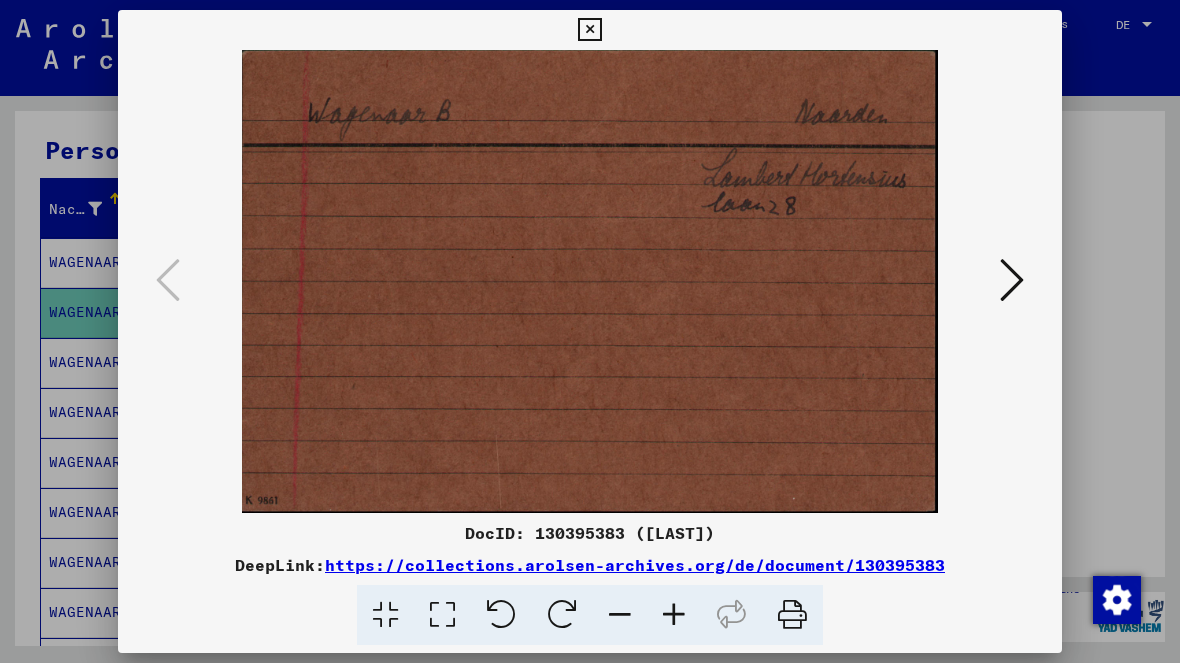click at bounding box center (1012, 280) 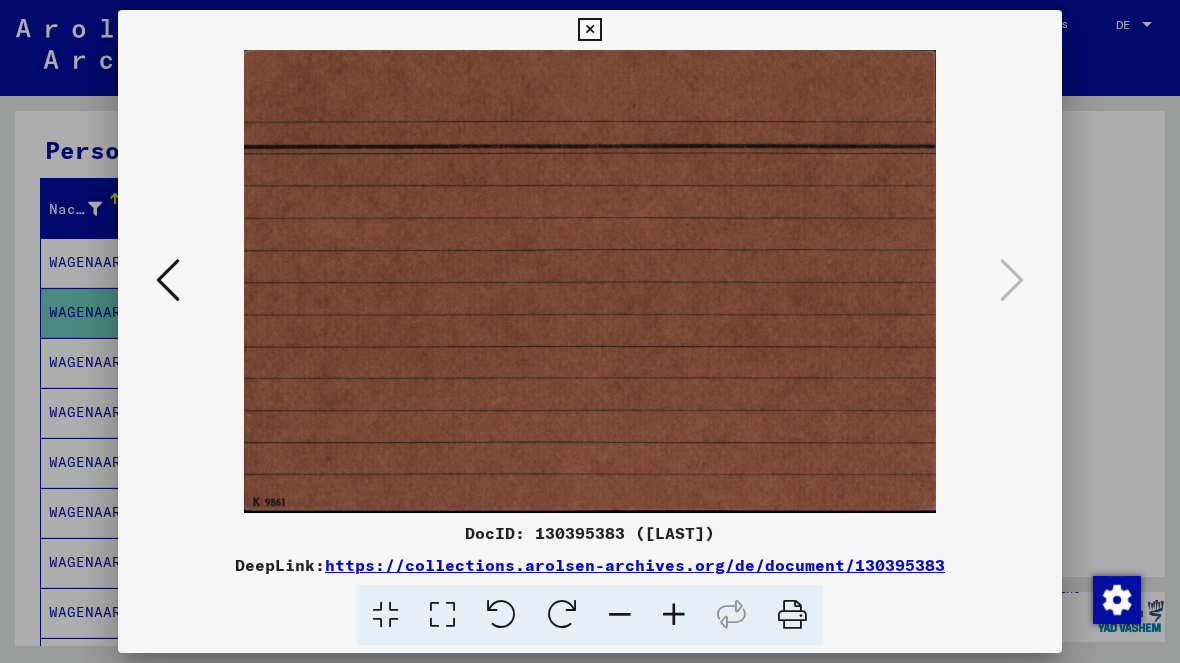 click at bounding box center [168, 280] 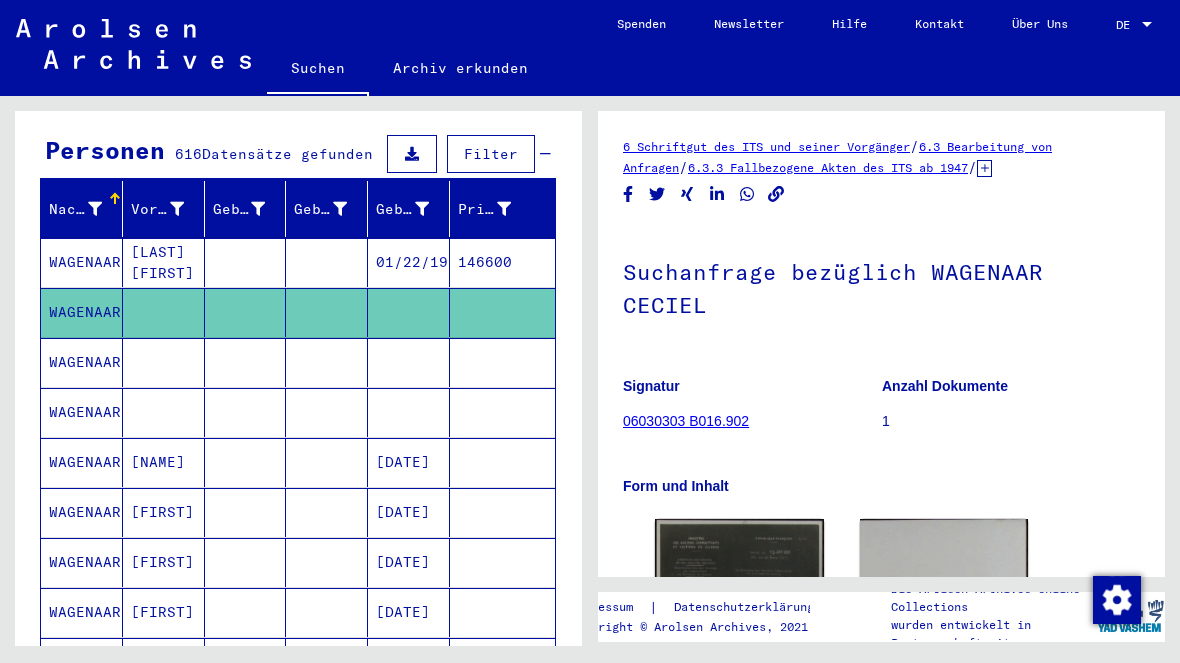 click on "WAGENAAR" at bounding box center (82, 412) 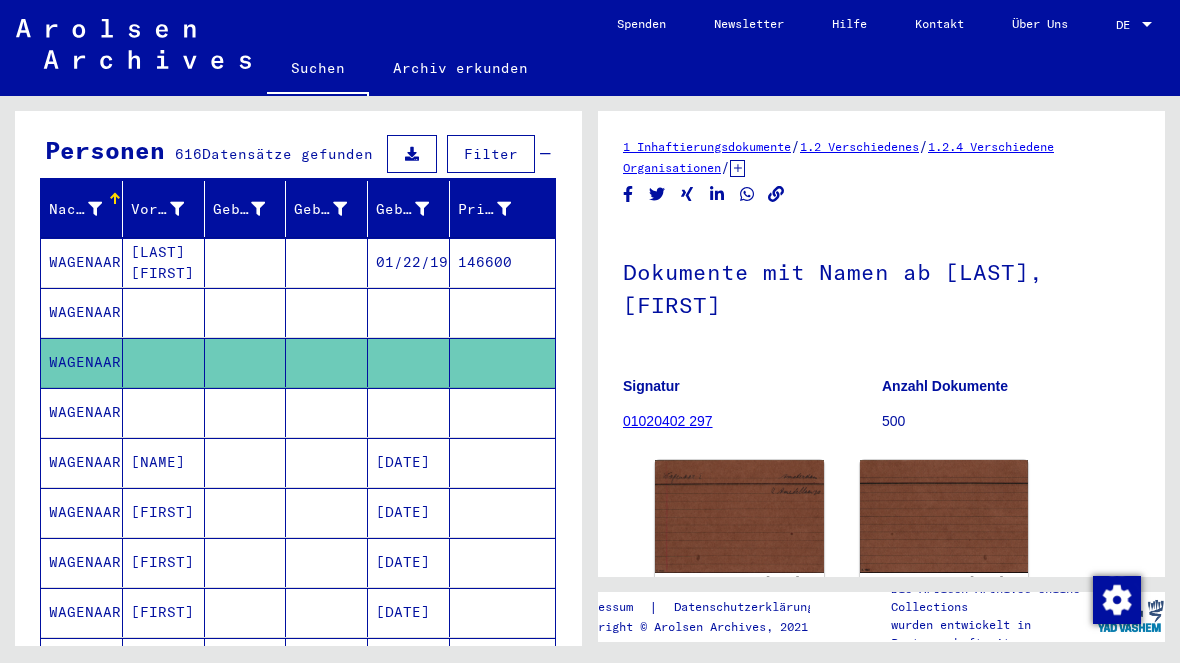 scroll, scrollTop: 0, scrollLeft: 0, axis: both 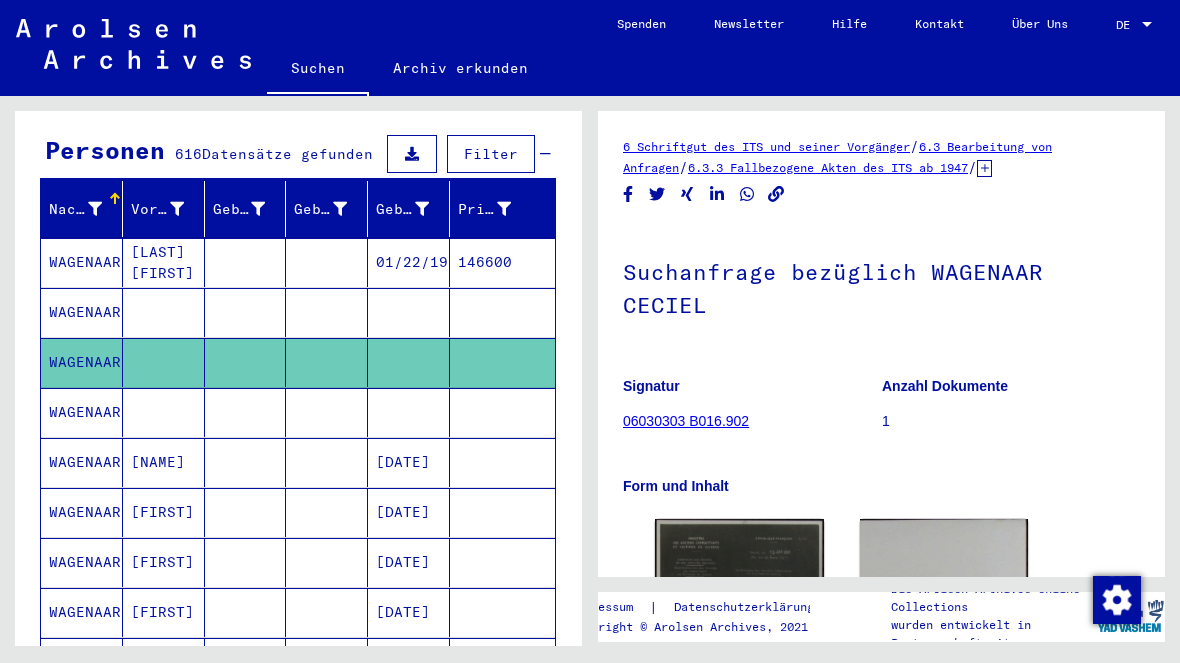 click on "WAGENAAR" at bounding box center (82, 462) 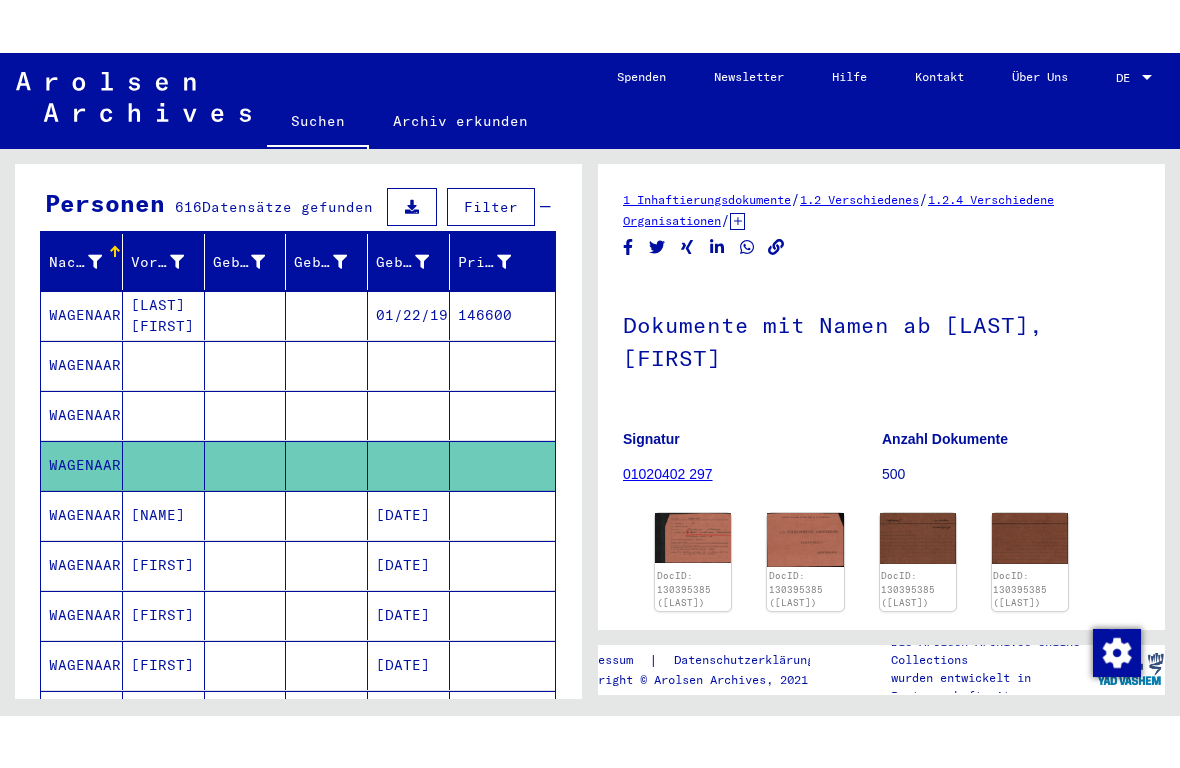 scroll, scrollTop: 0, scrollLeft: 0, axis: both 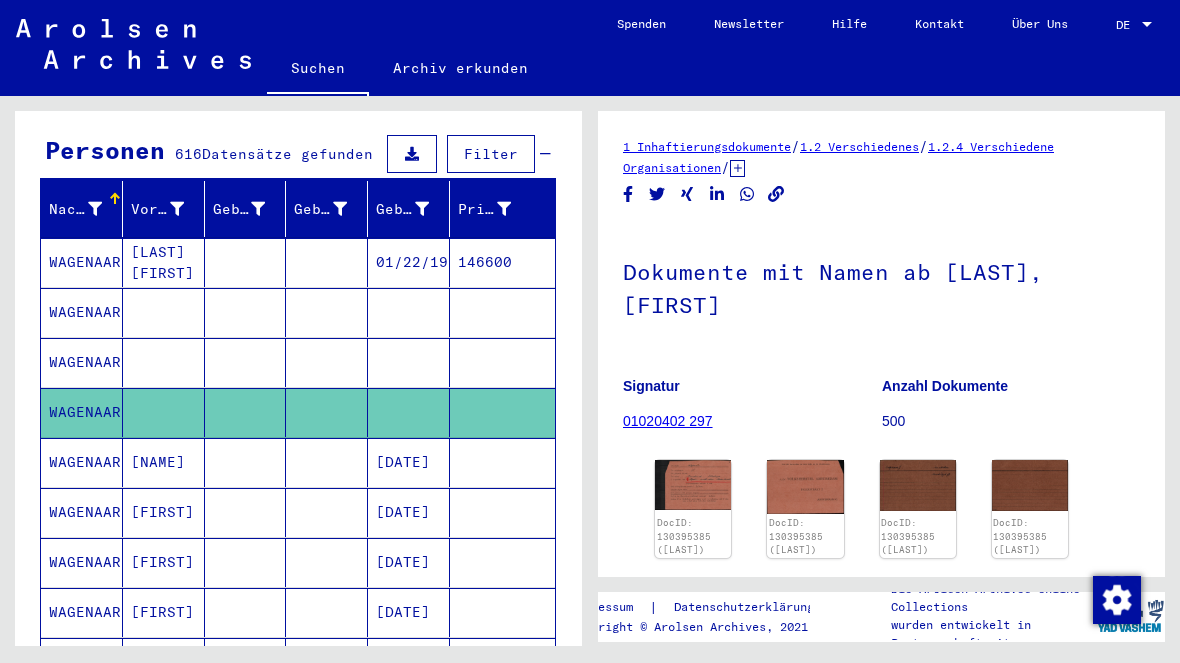 click 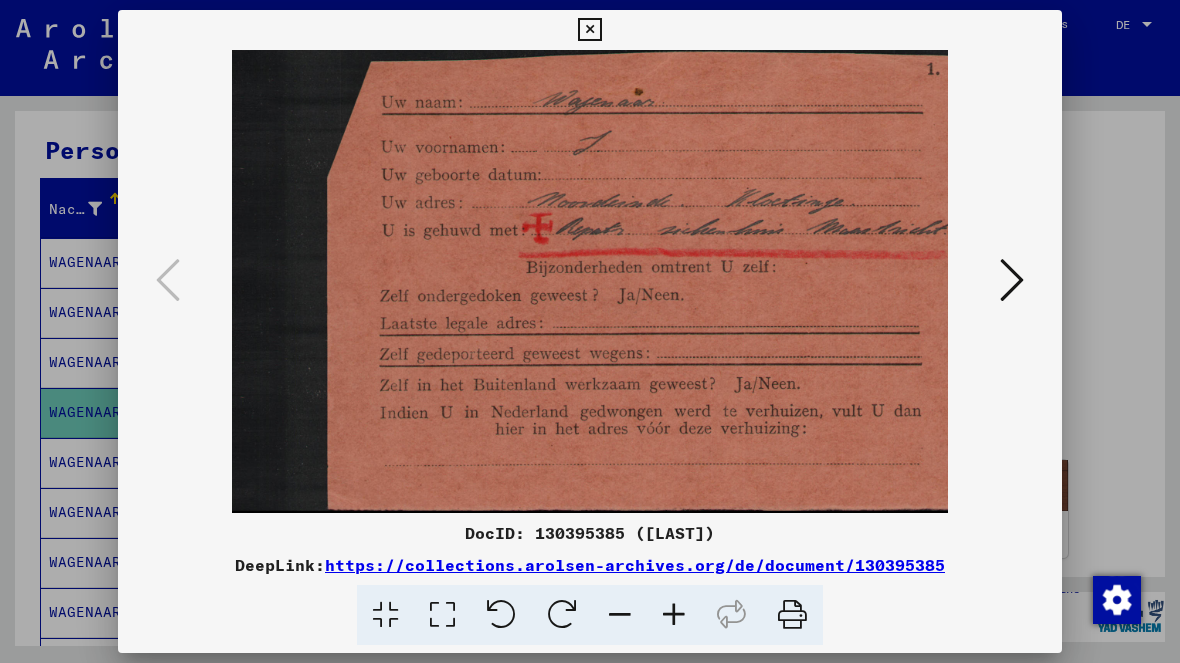 click at bounding box center [1012, 280] 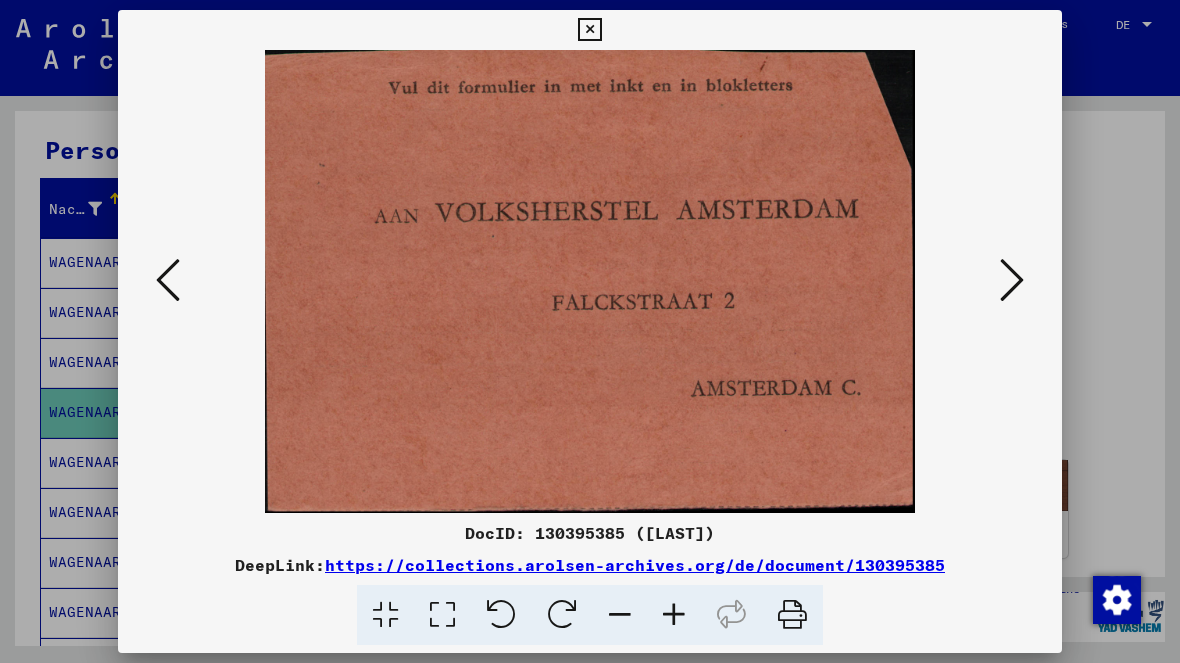 click at bounding box center (1012, 280) 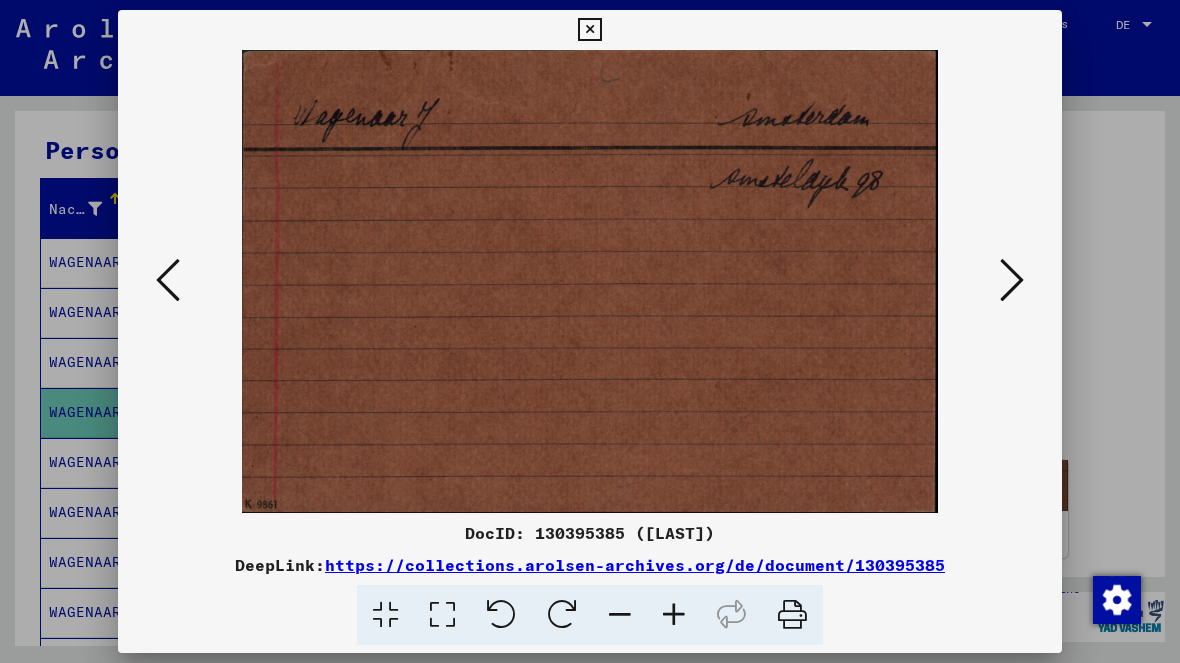 click at bounding box center [1012, 280] 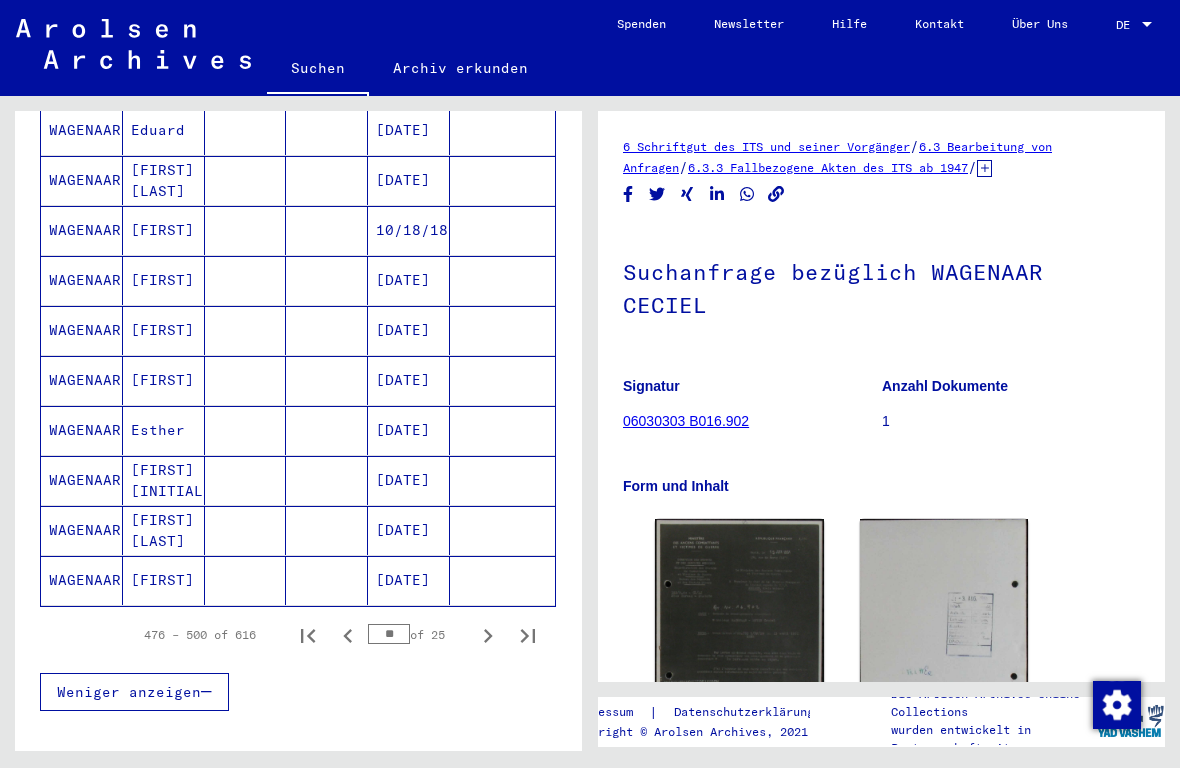 scroll, scrollTop: 1133, scrollLeft: 0, axis: vertical 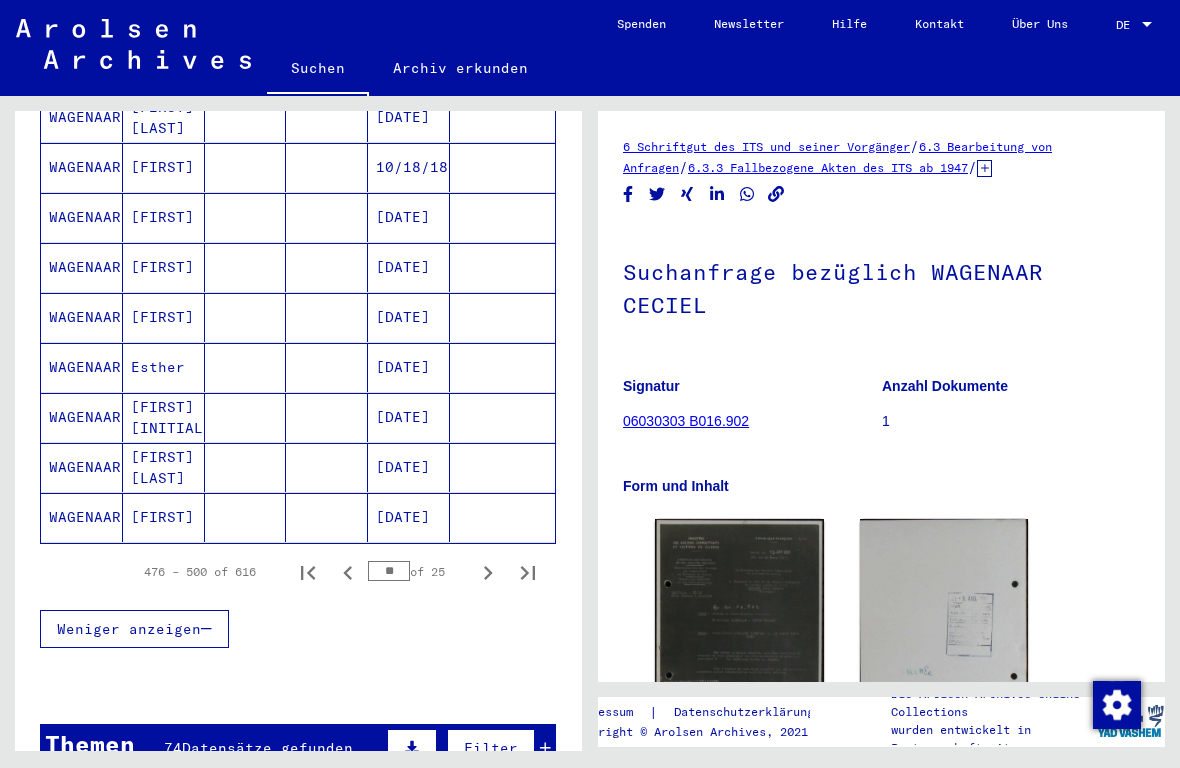 click 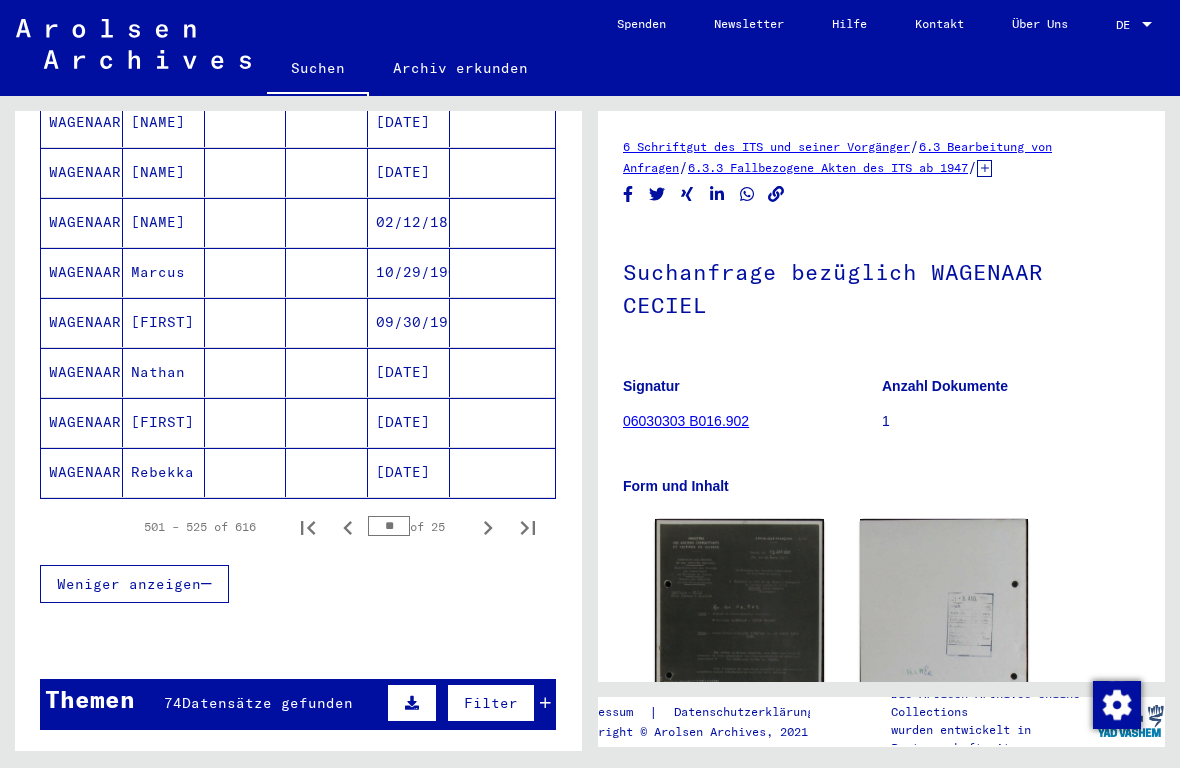 scroll, scrollTop: 1177, scrollLeft: 0, axis: vertical 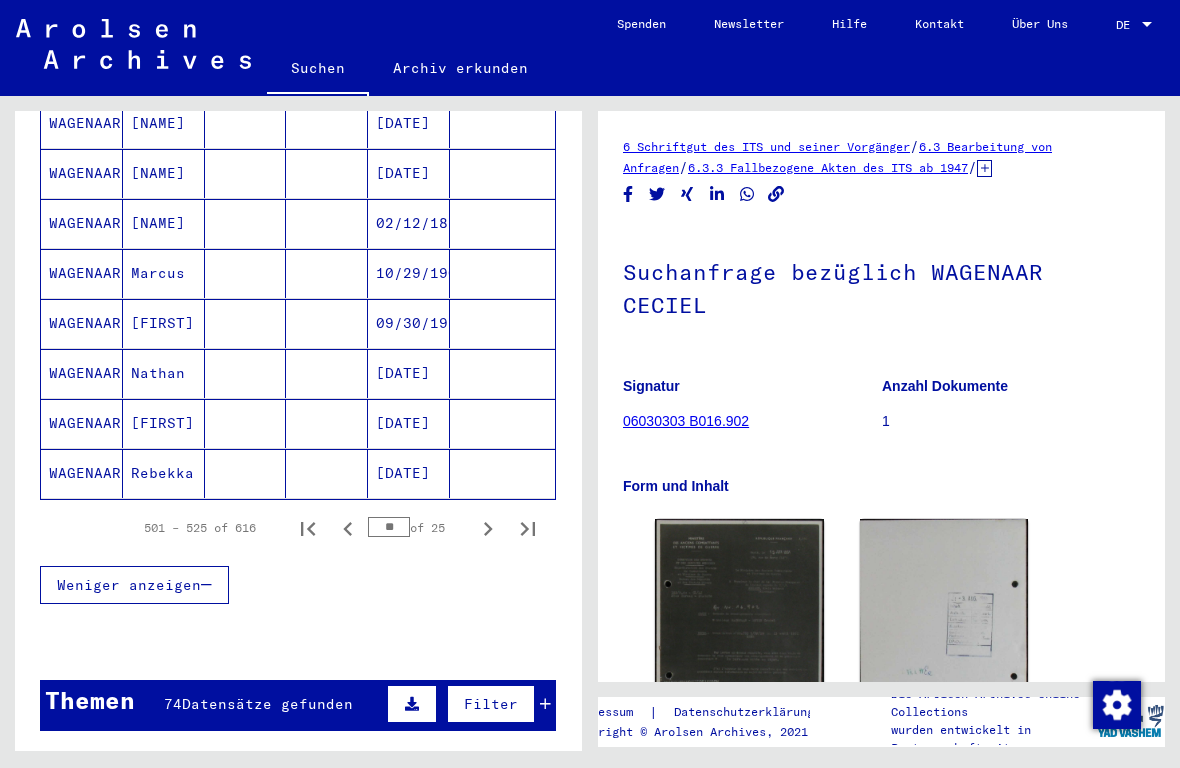 click 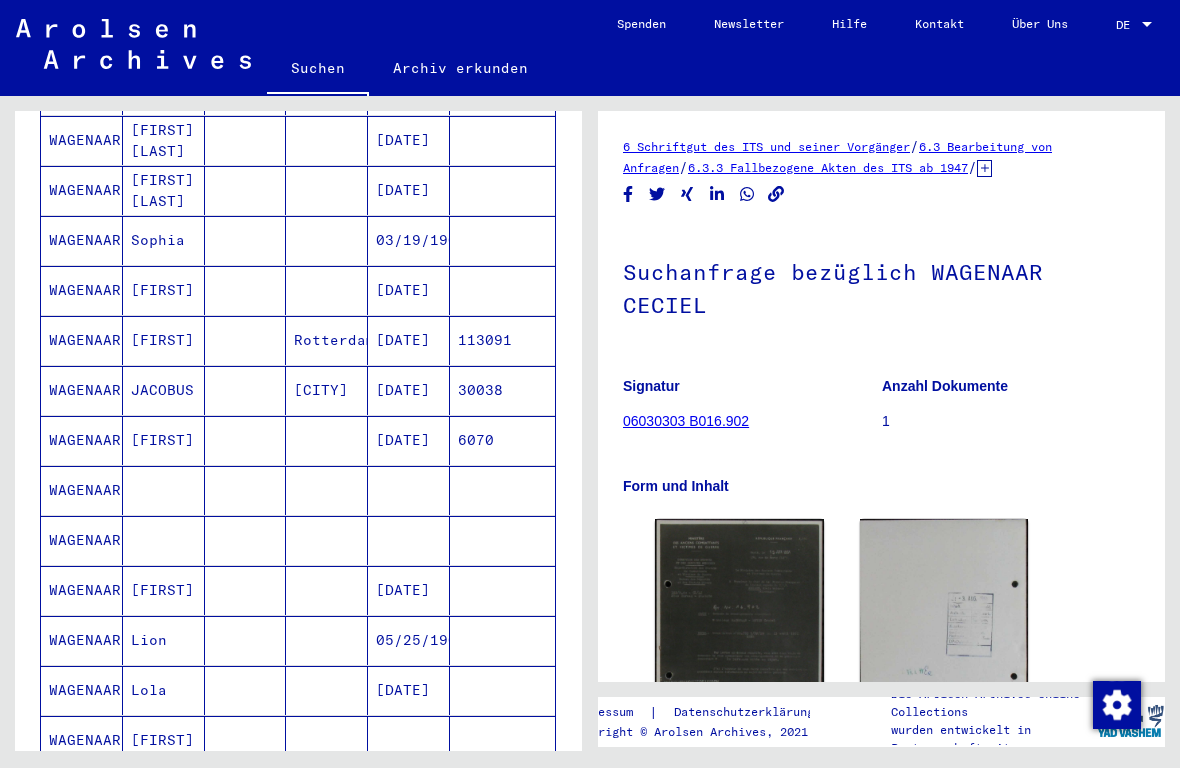 scroll, scrollTop: 655, scrollLeft: 0, axis: vertical 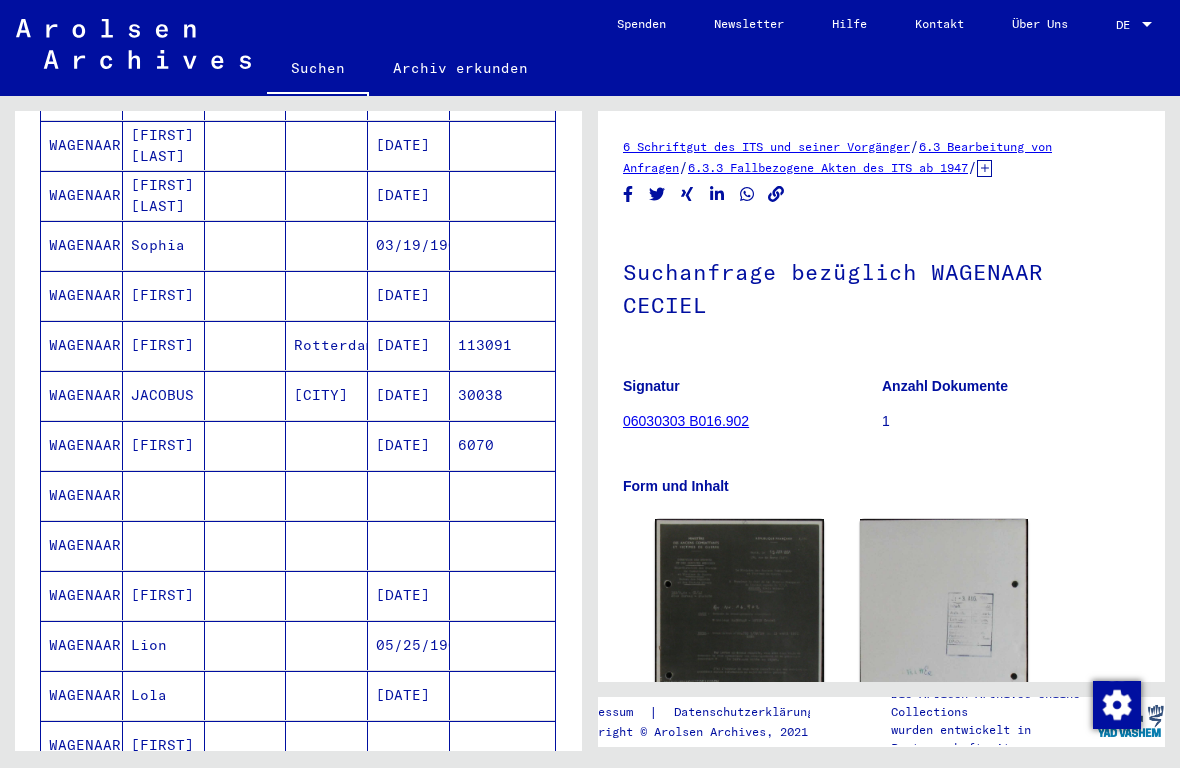 click on "WAGENAAR" at bounding box center [82, 595] 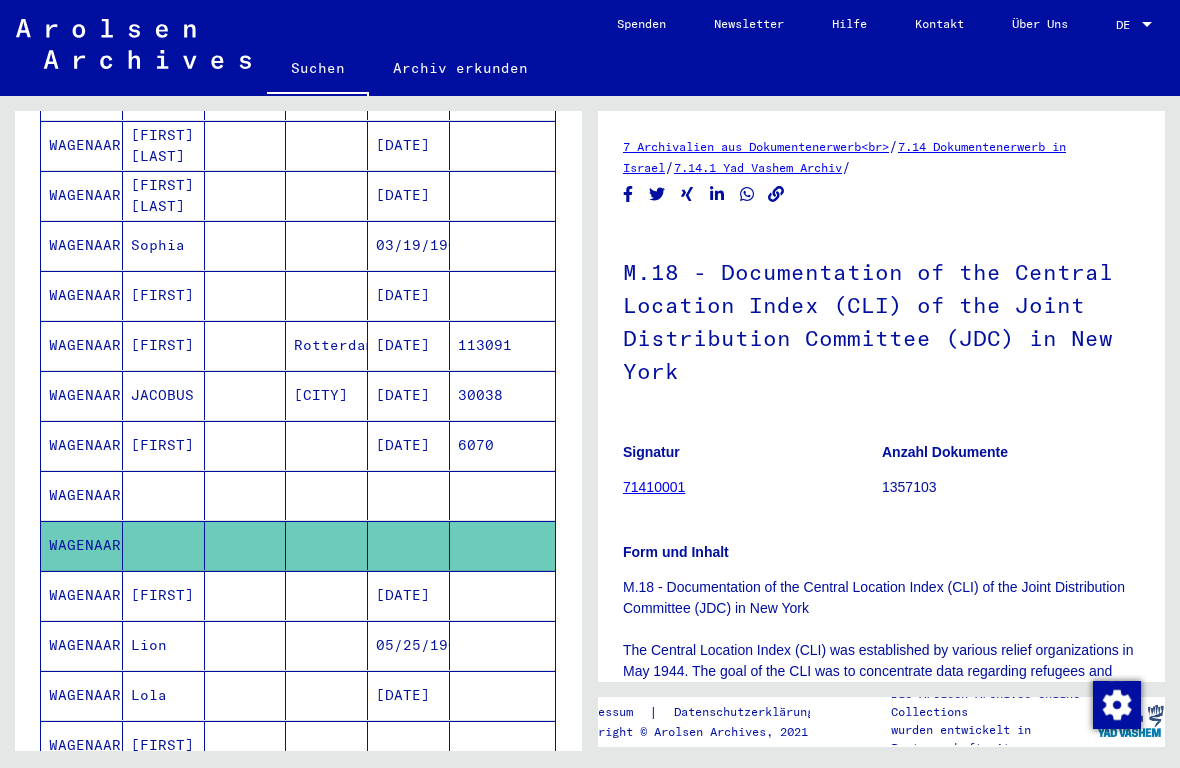 scroll, scrollTop: 0, scrollLeft: 0, axis: both 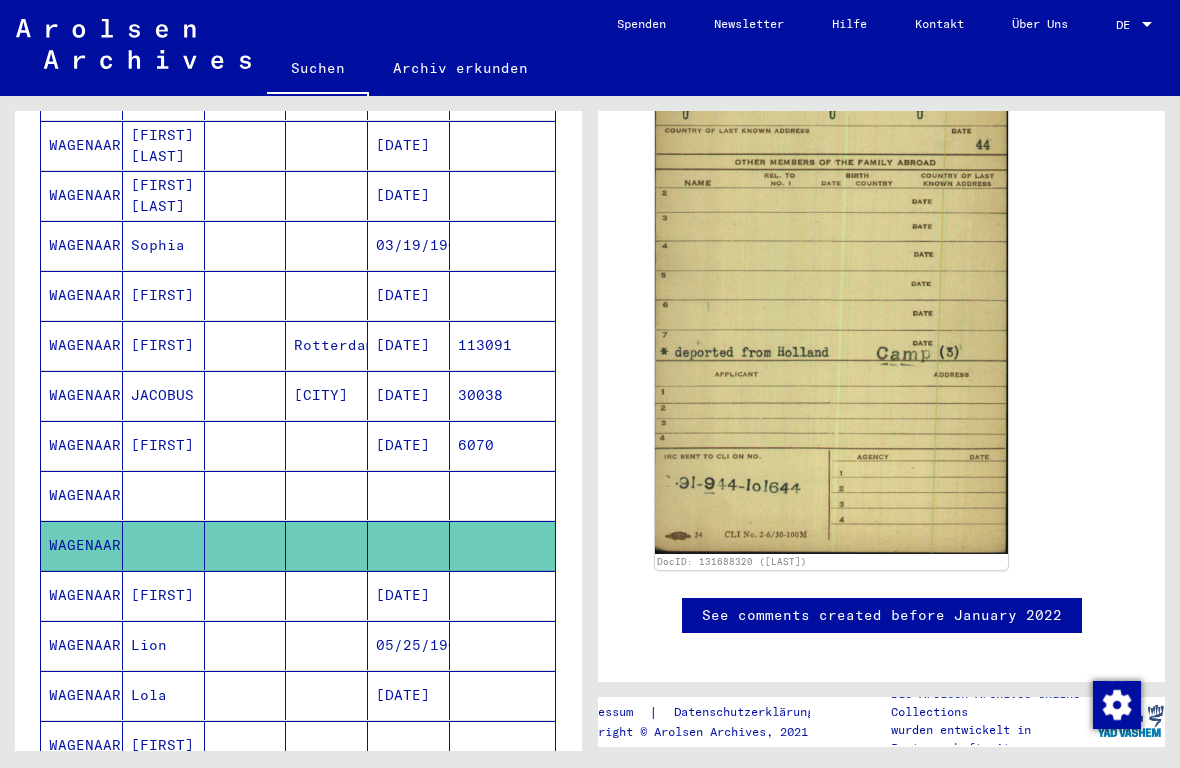 click at bounding box center (164, 545) 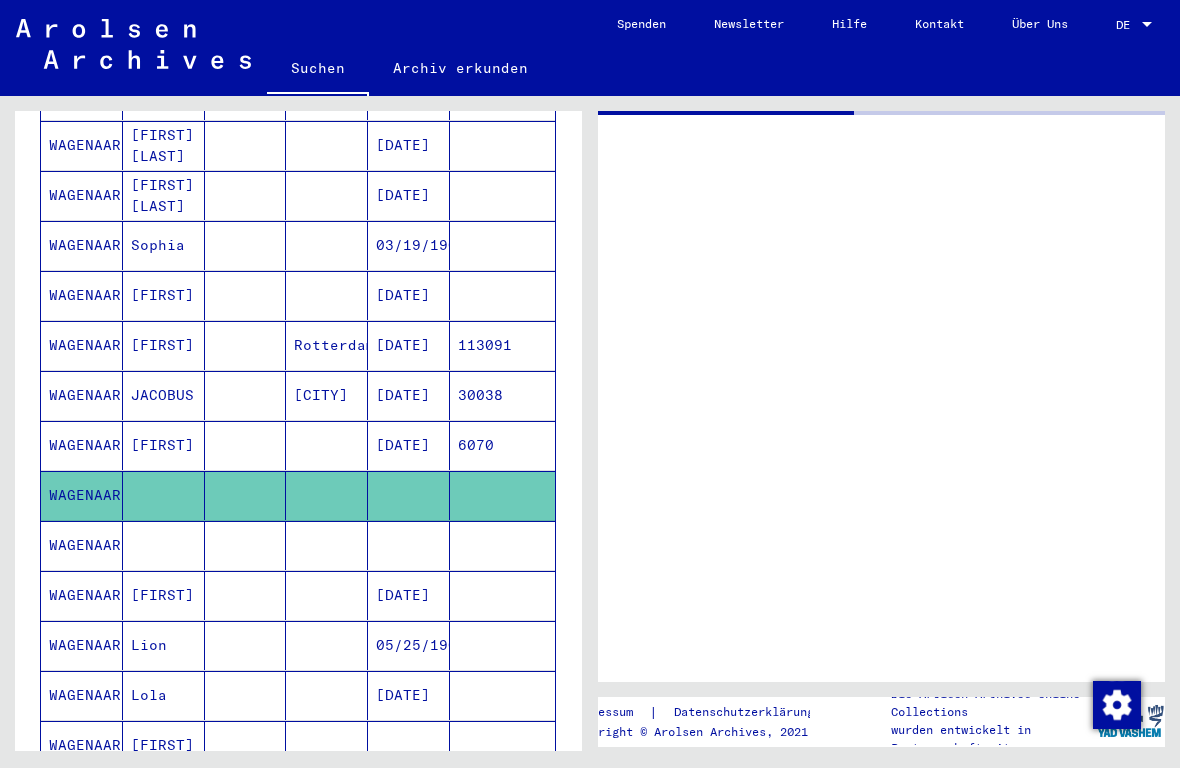 scroll, scrollTop: 0, scrollLeft: 0, axis: both 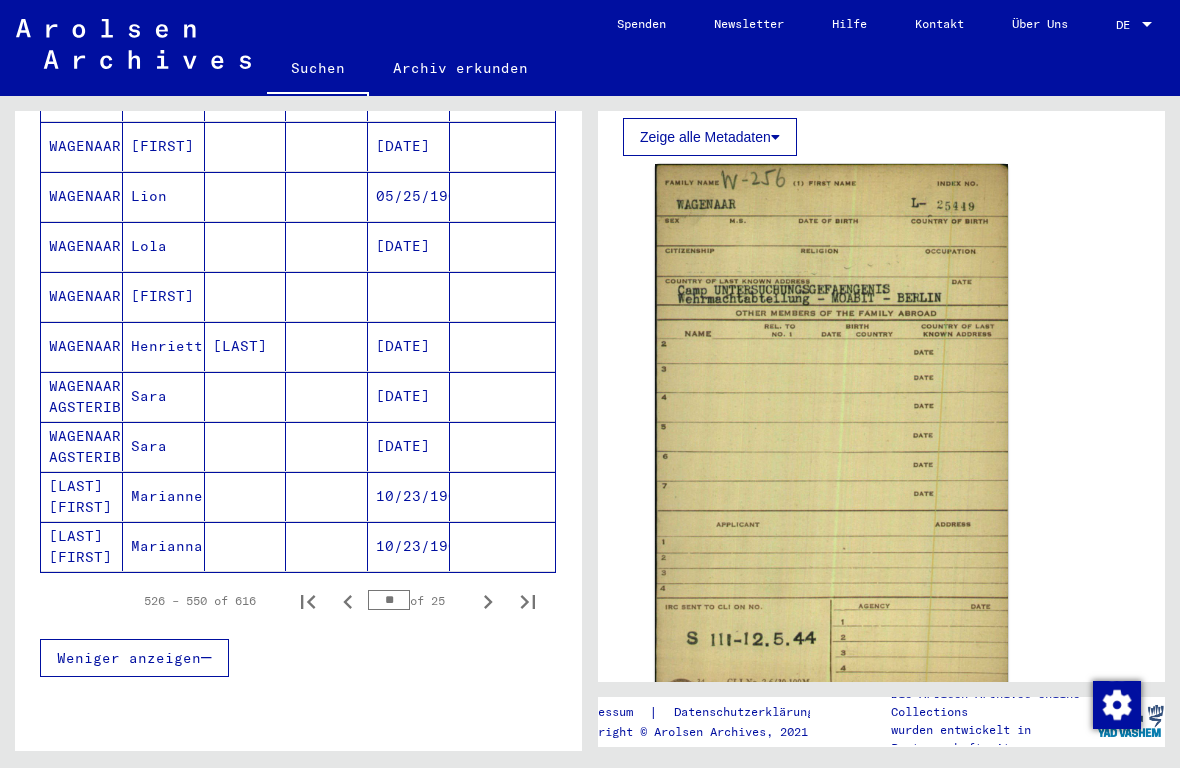 click 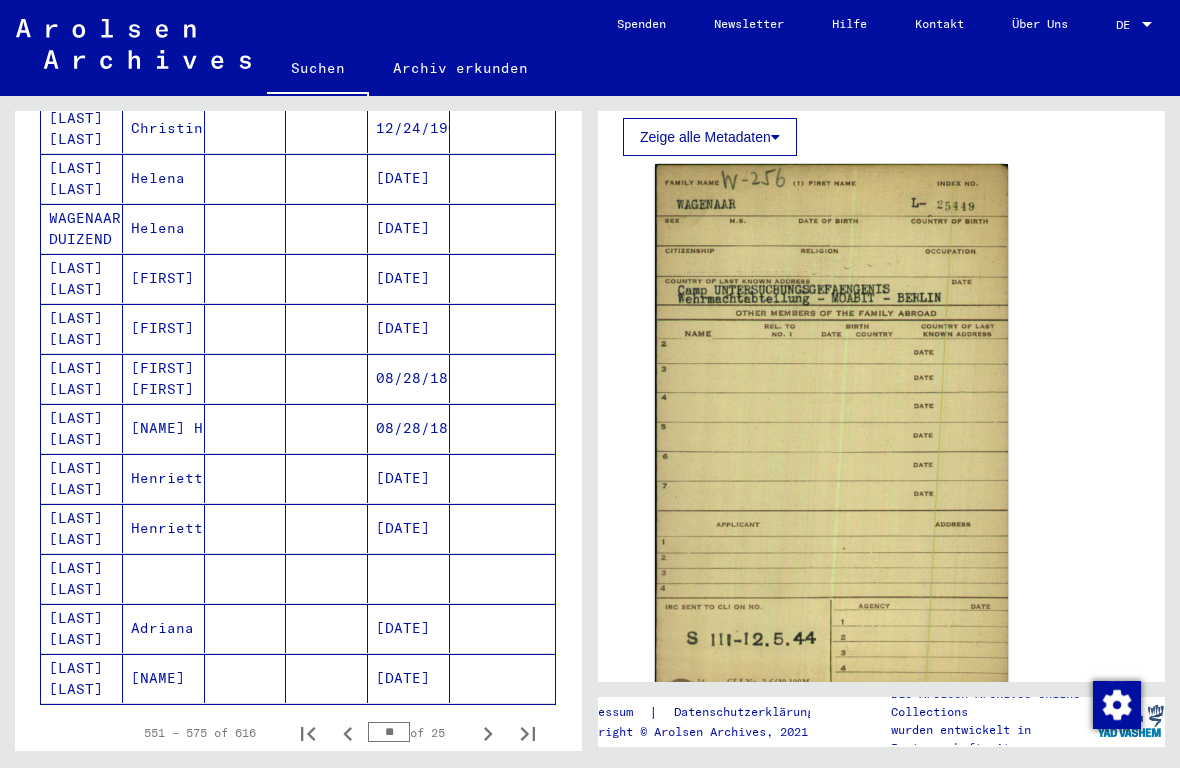 scroll, scrollTop: 1004, scrollLeft: 0, axis: vertical 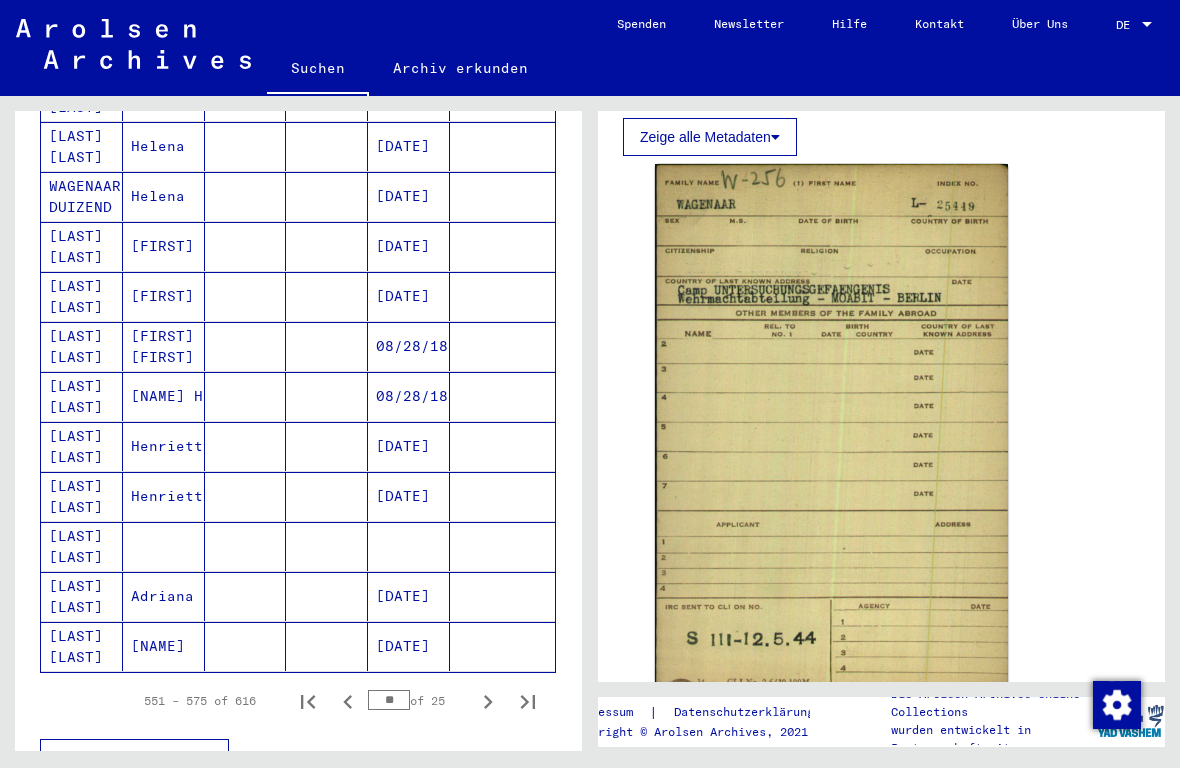 click 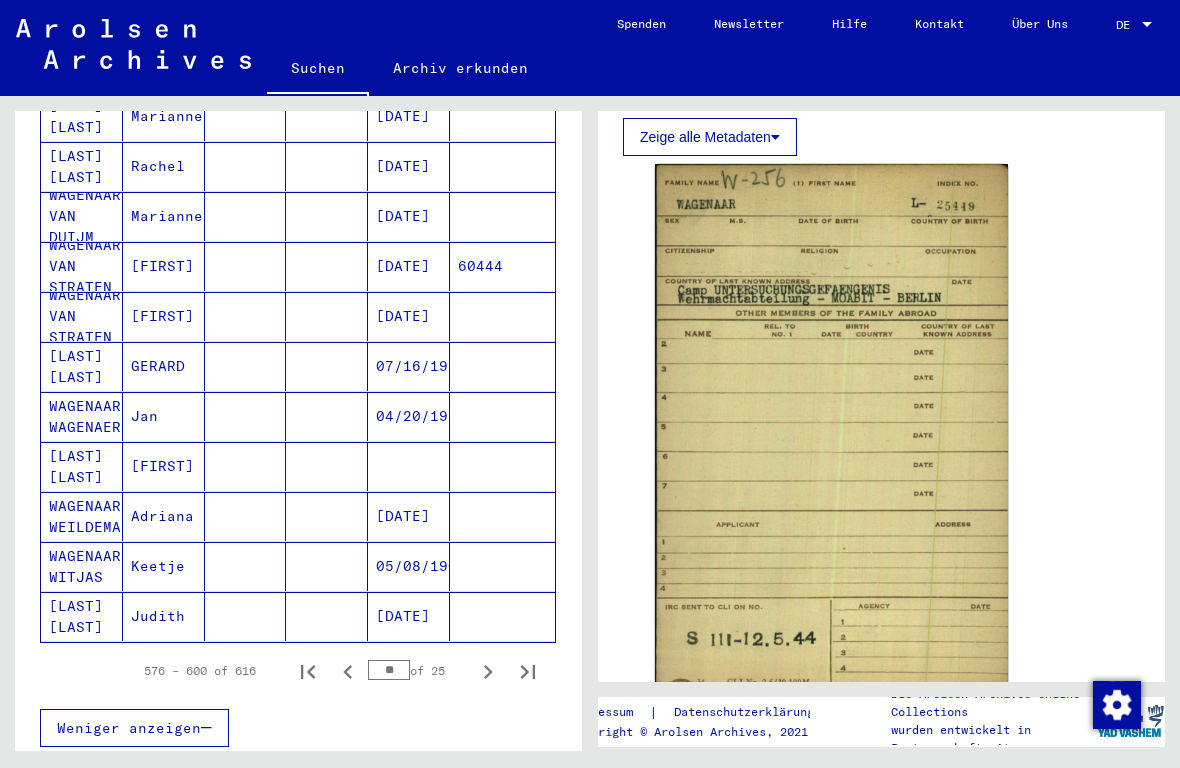 scroll, scrollTop: 1035, scrollLeft: 0, axis: vertical 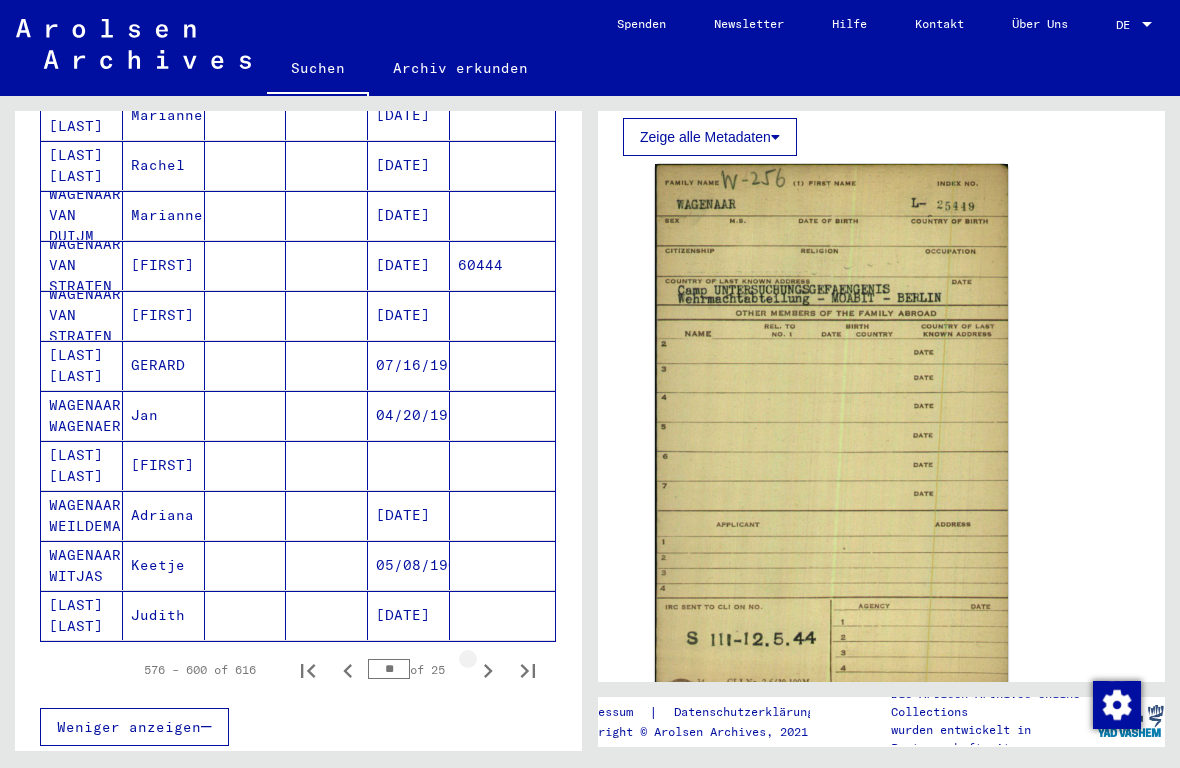 click 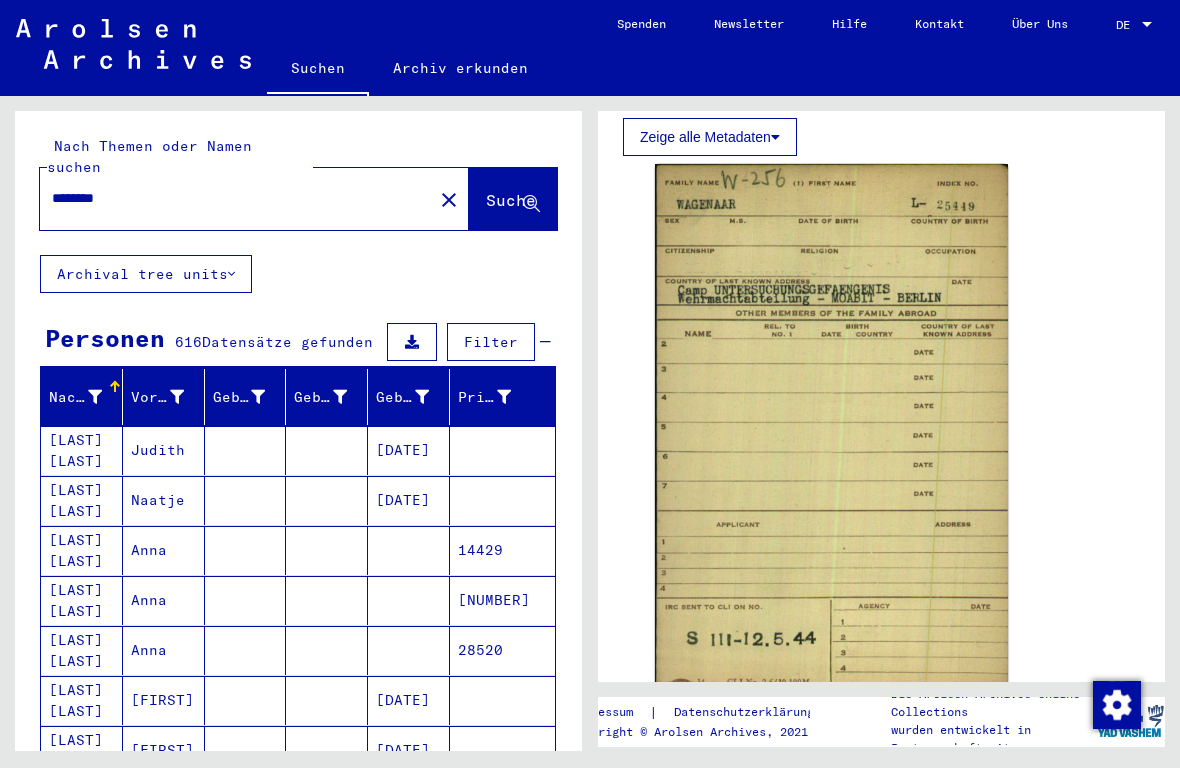 scroll, scrollTop: 0, scrollLeft: 0, axis: both 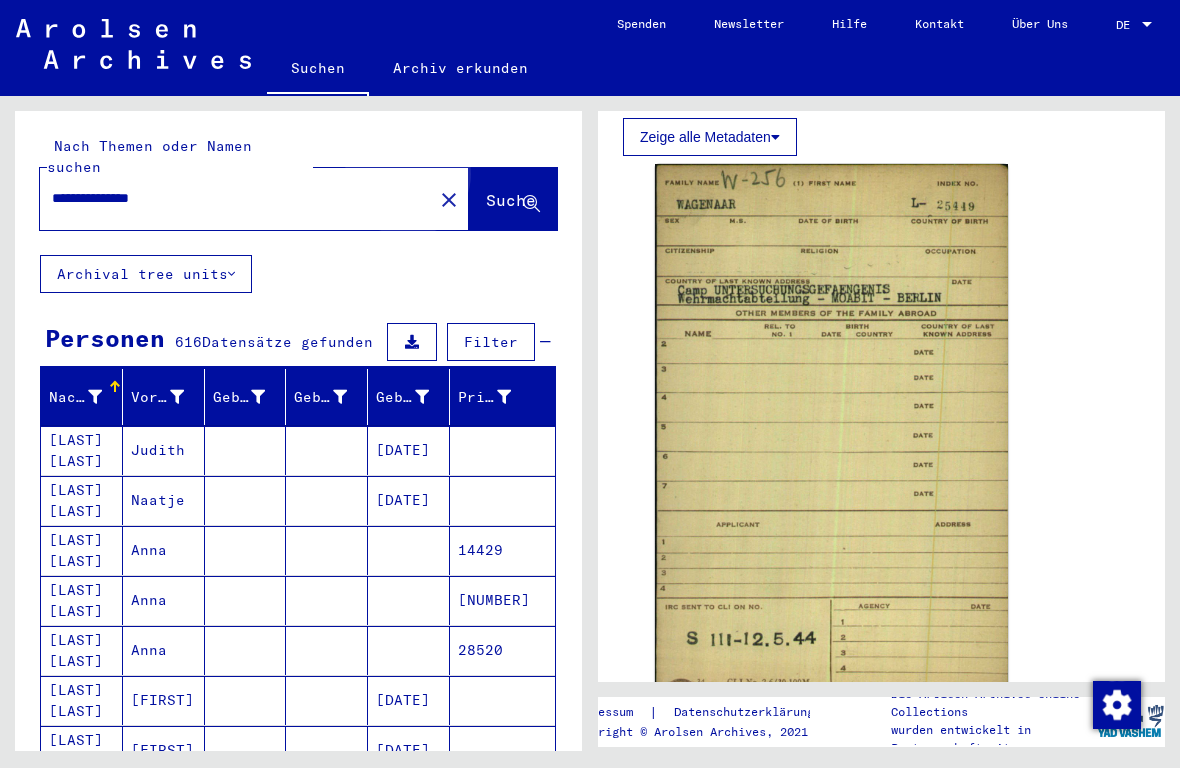 click on "Suche" 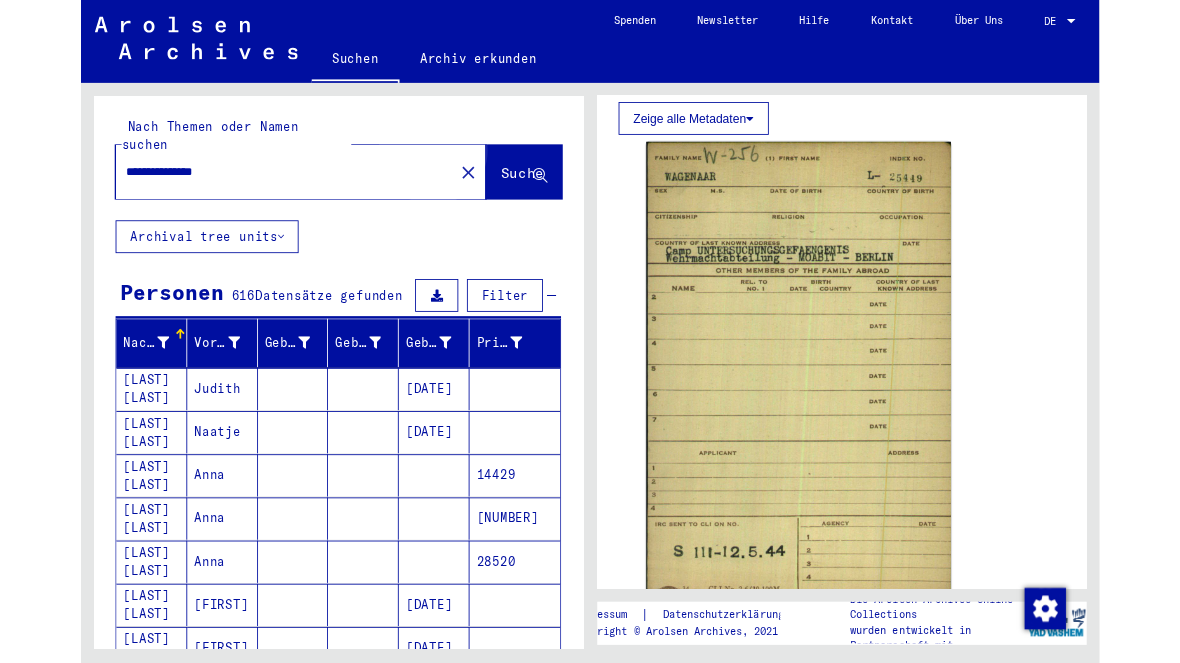 scroll, scrollTop: 0, scrollLeft: 0, axis: both 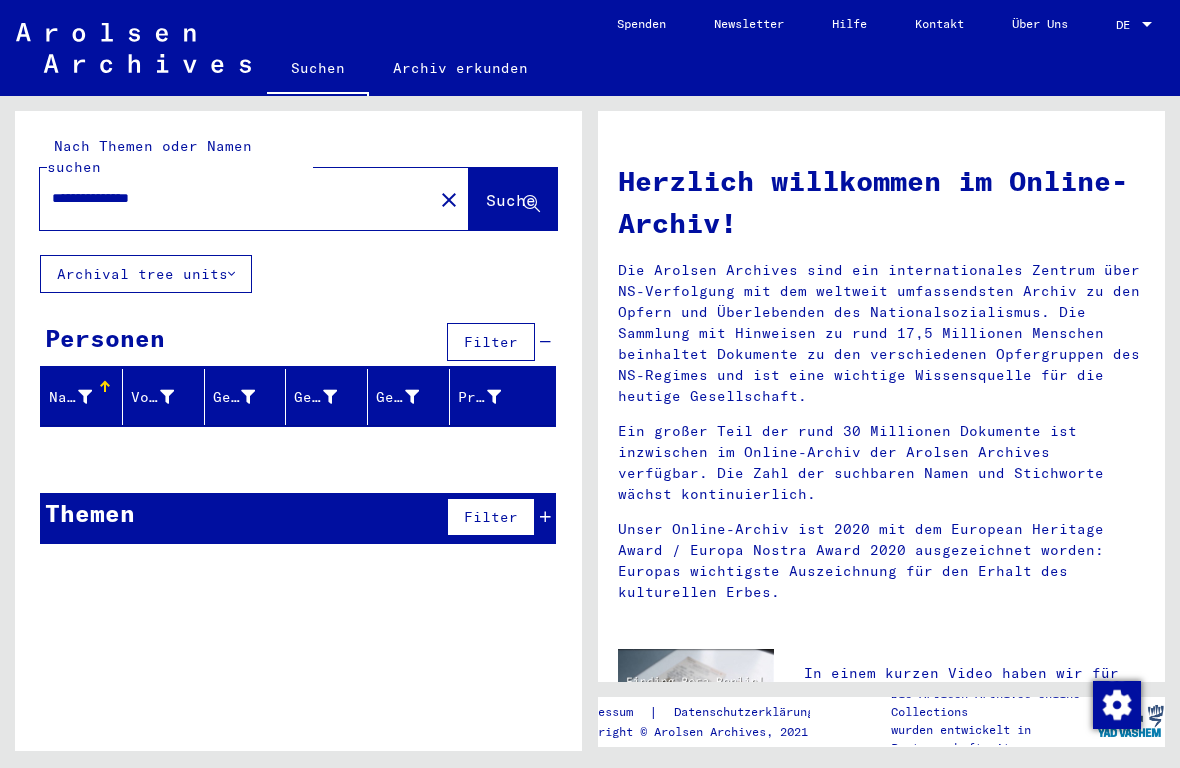 click on "**********" at bounding box center [230, 198] 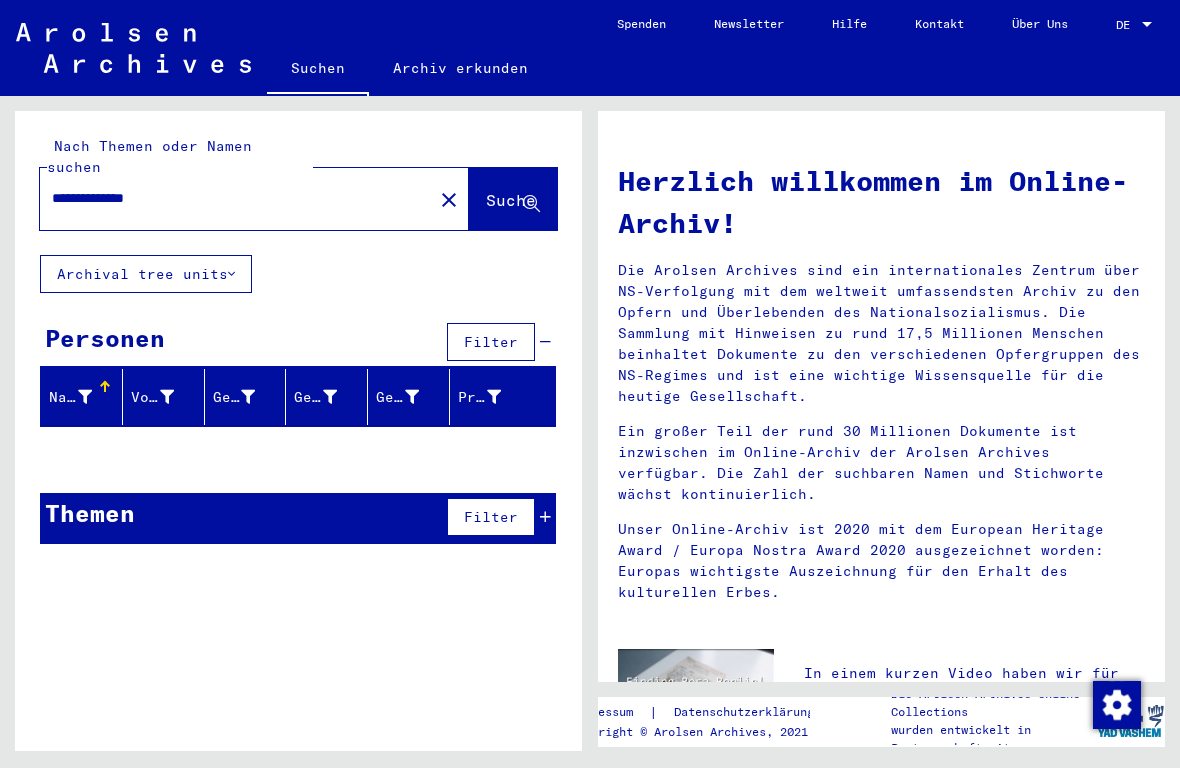 click on "Suche" 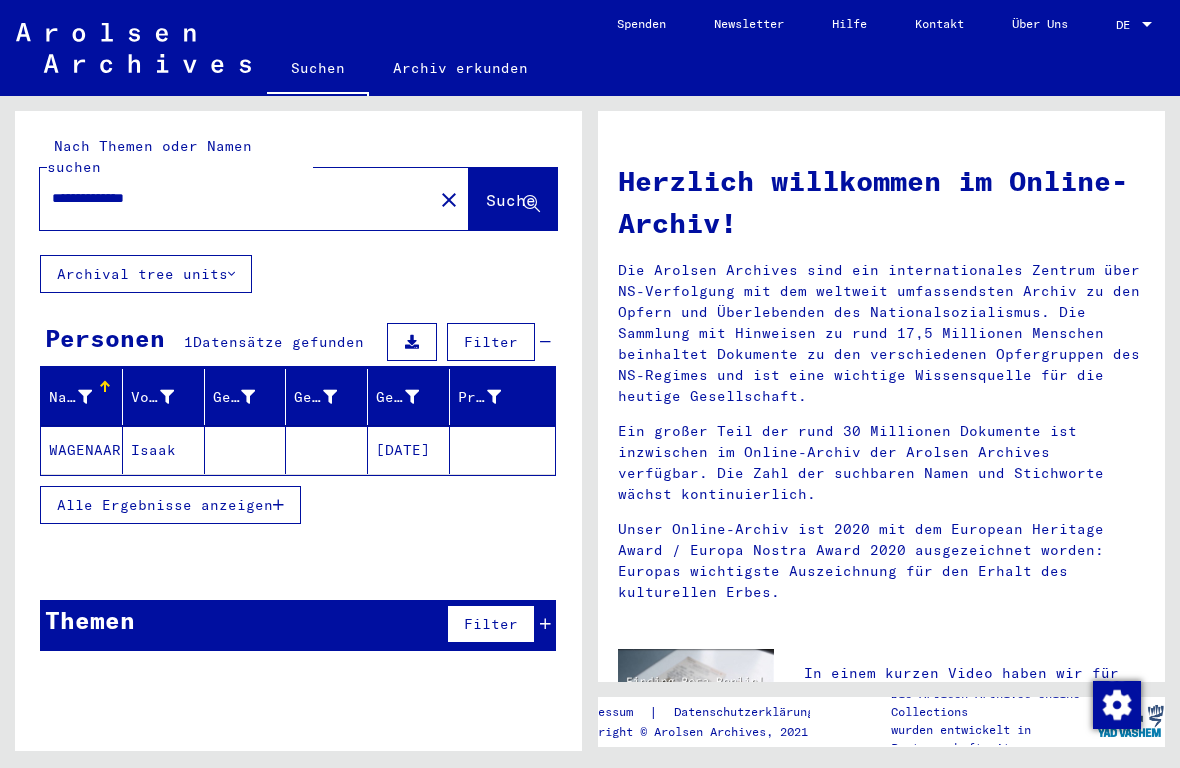 click on "**********" at bounding box center [230, 198] 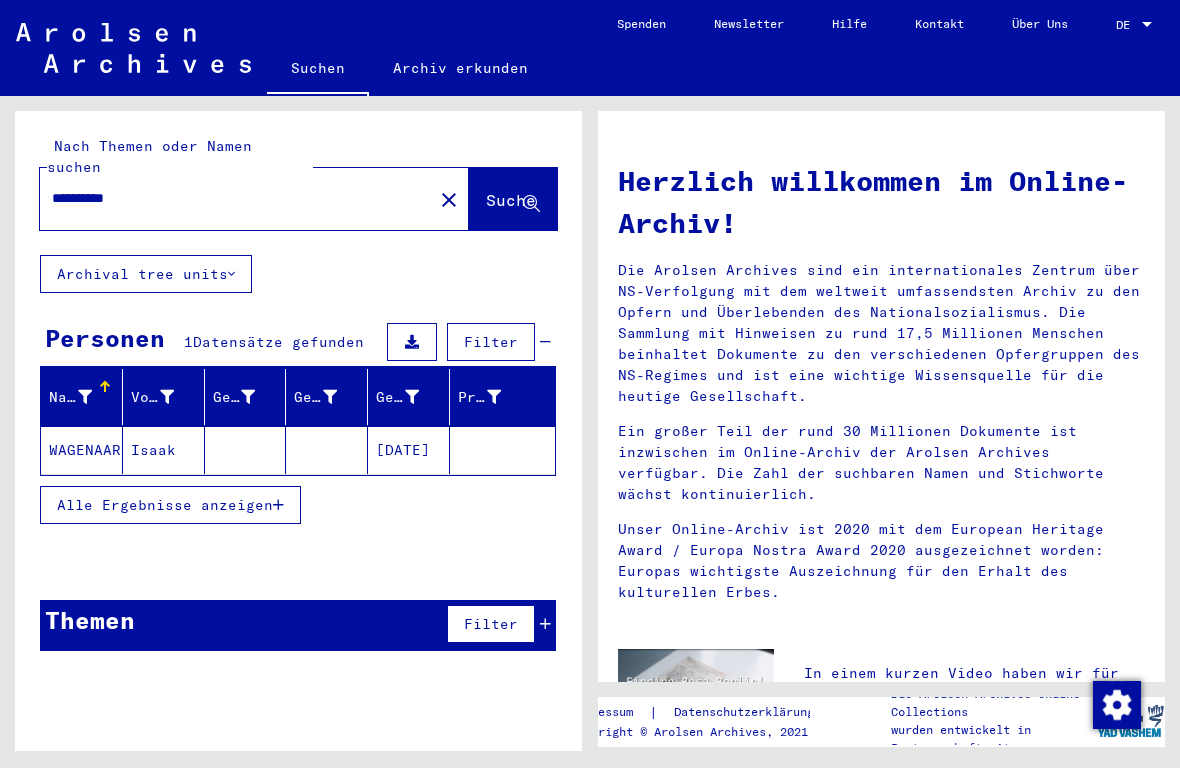 type on "**********" 